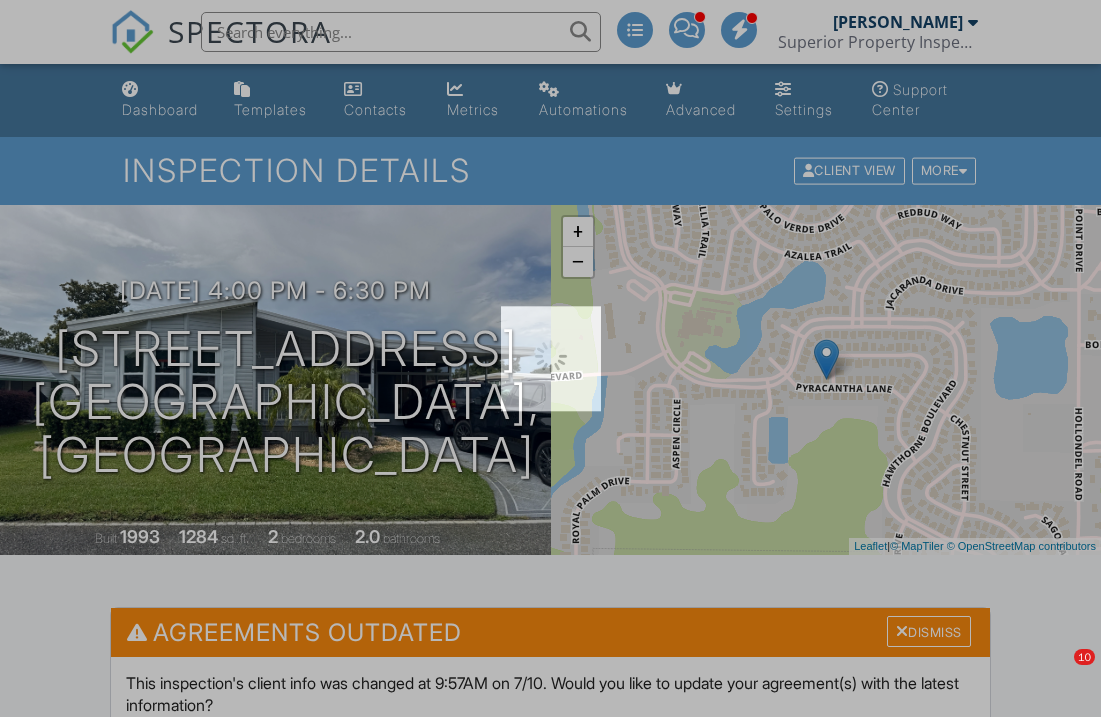 scroll, scrollTop: 0, scrollLeft: 0, axis: both 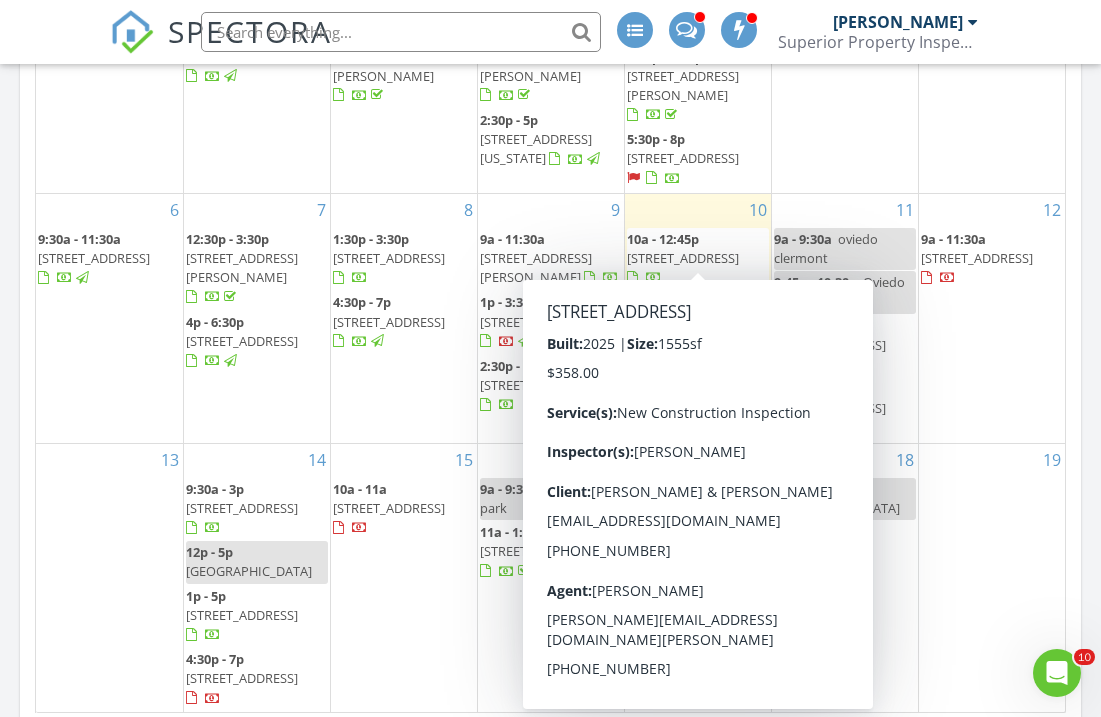 click on "[STREET_ADDRESS]" at bounding box center (683, 258) 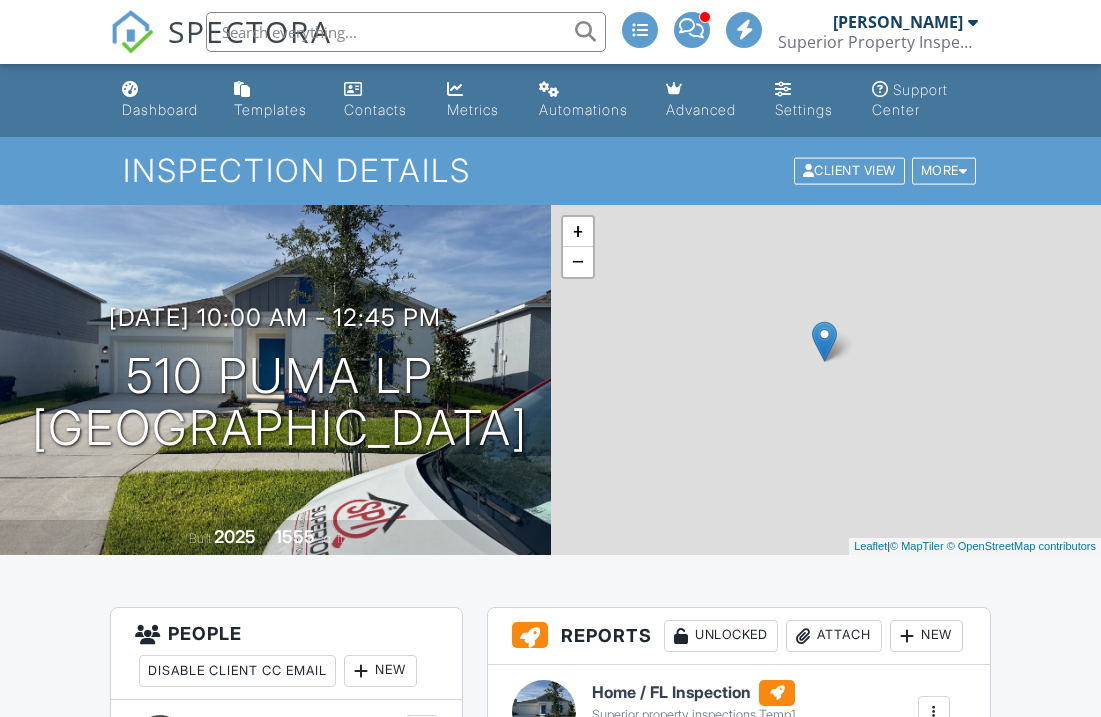 scroll, scrollTop: 0, scrollLeft: 0, axis: both 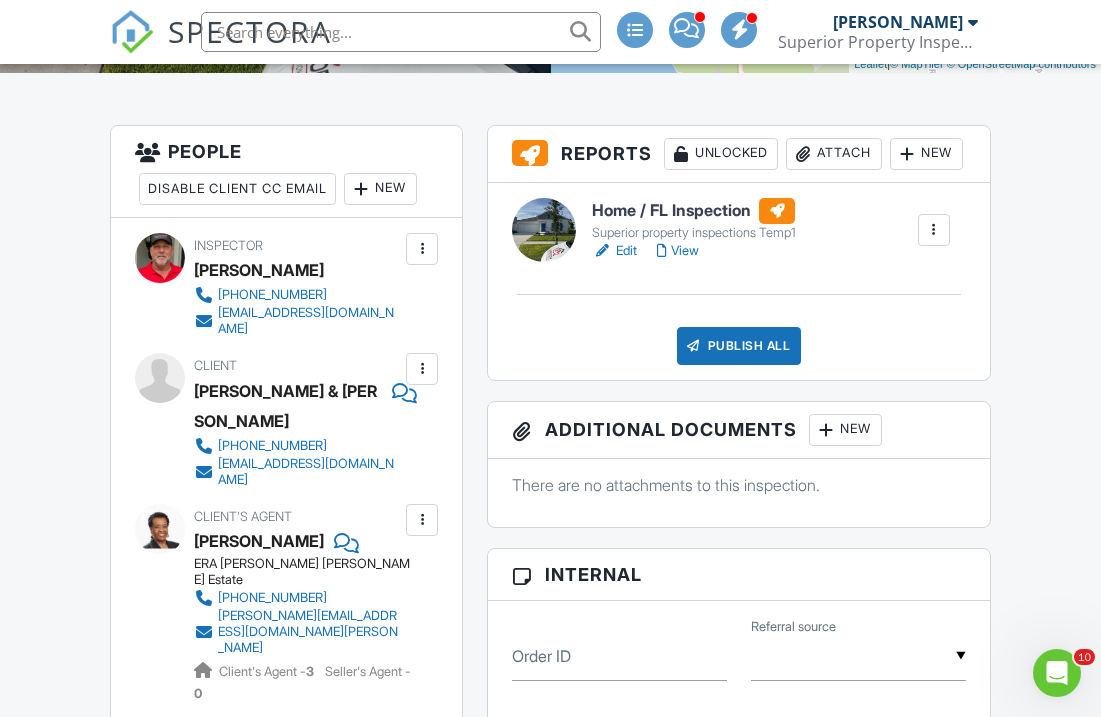 click on "Publish All" at bounding box center [739, 346] 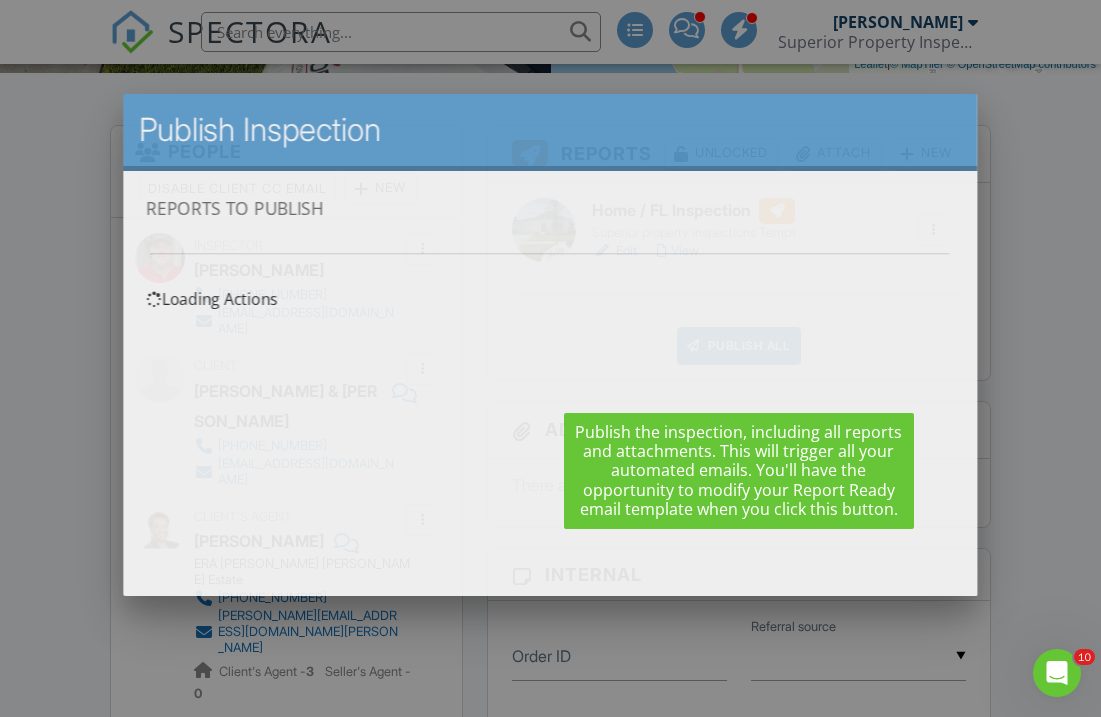 scroll, scrollTop: 0, scrollLeft: 0, axis: both 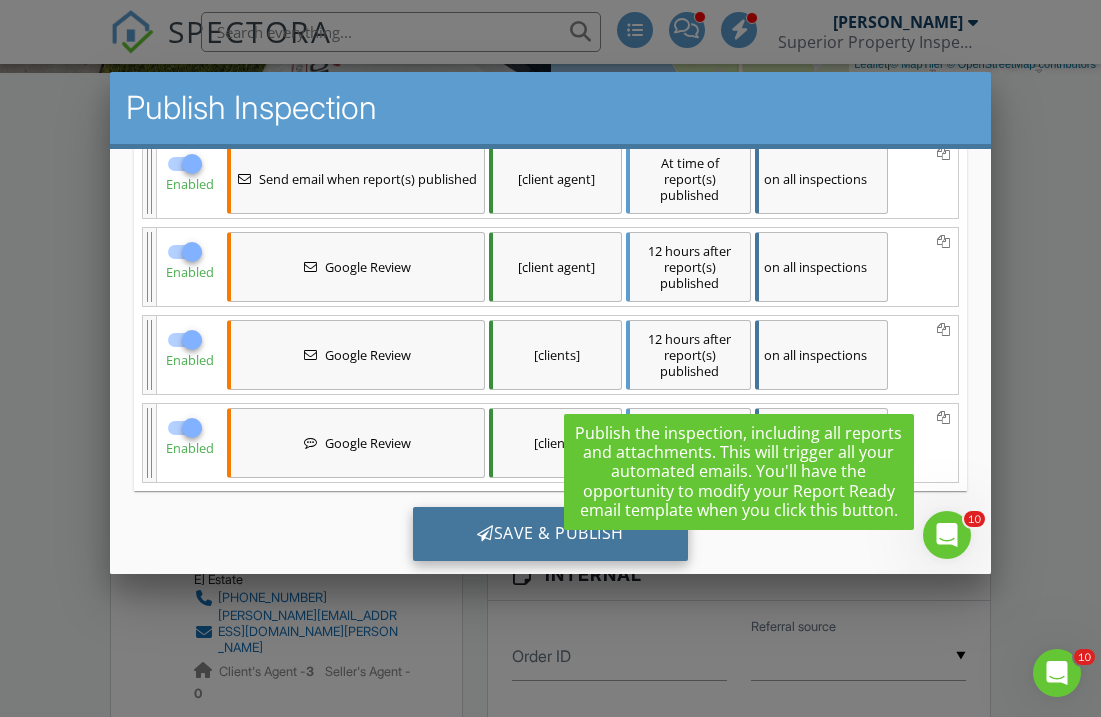 click on "Save & Publish" at bounding box center (550, 533) 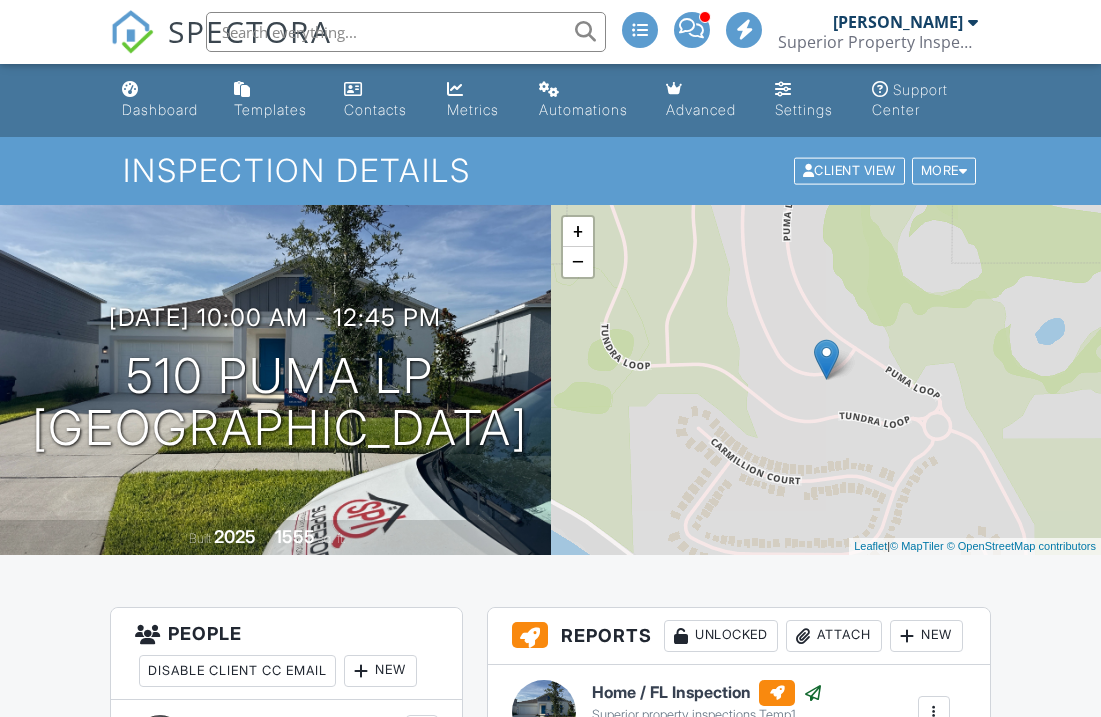 scroll, scrollTop: 0, scrollLeft: 0, axis: both 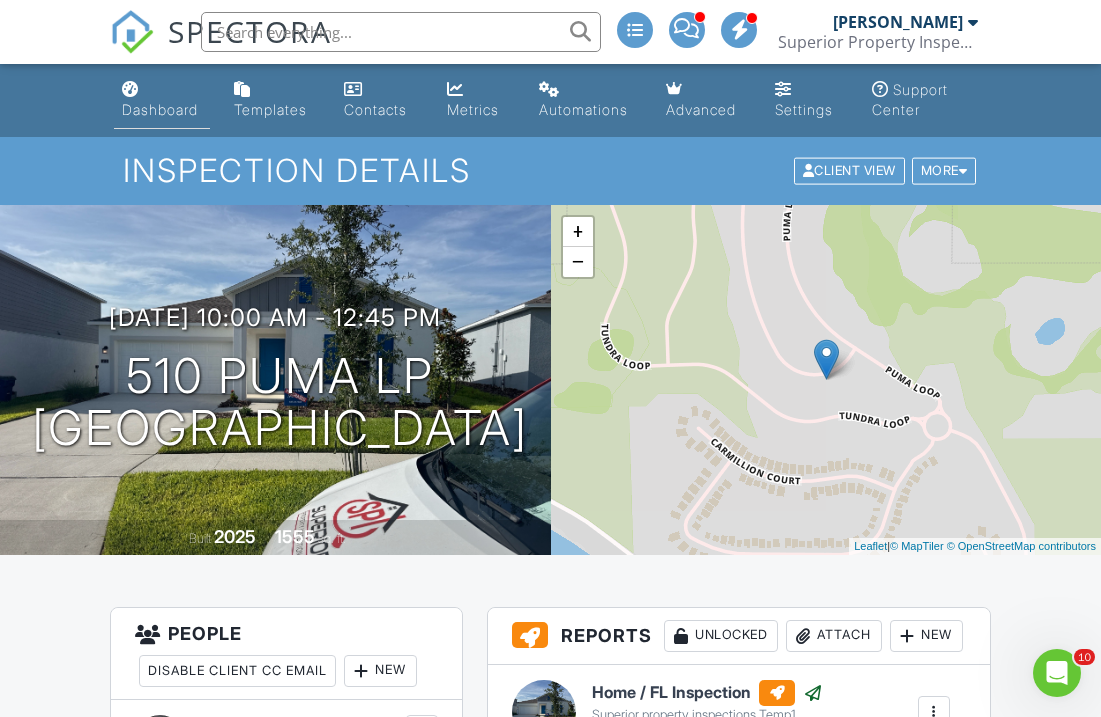 click on "Dashboard" at bounding box center [160, 109] 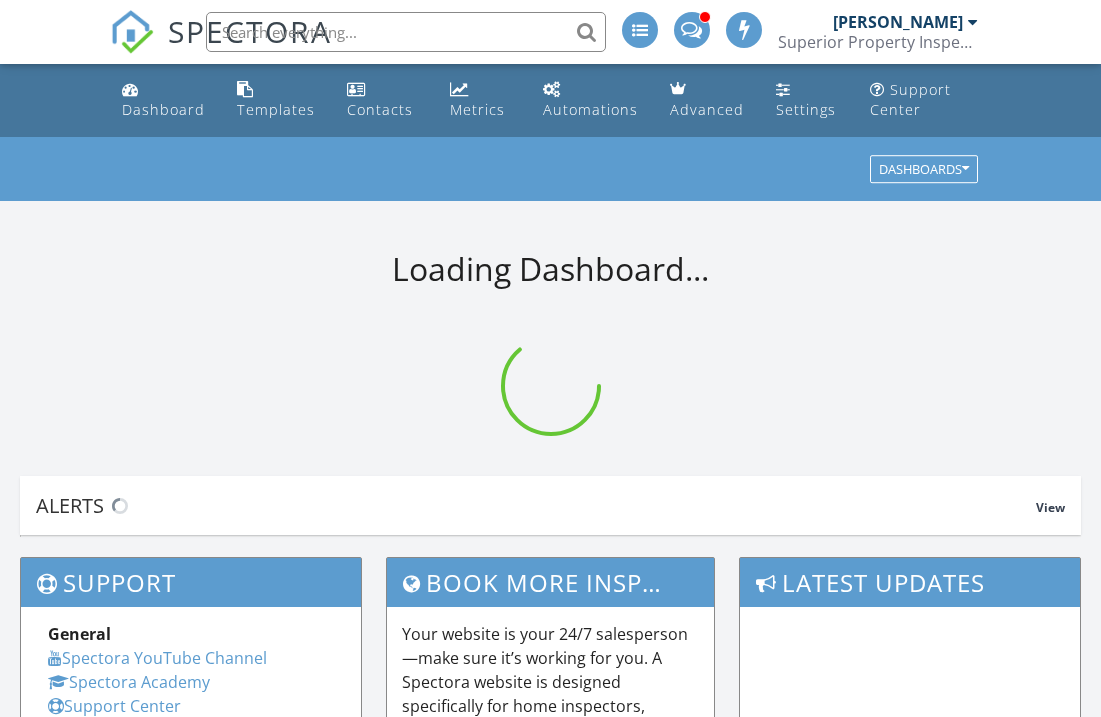 scroll, scrollTop: 0, scrollLeft: 0, axis: both 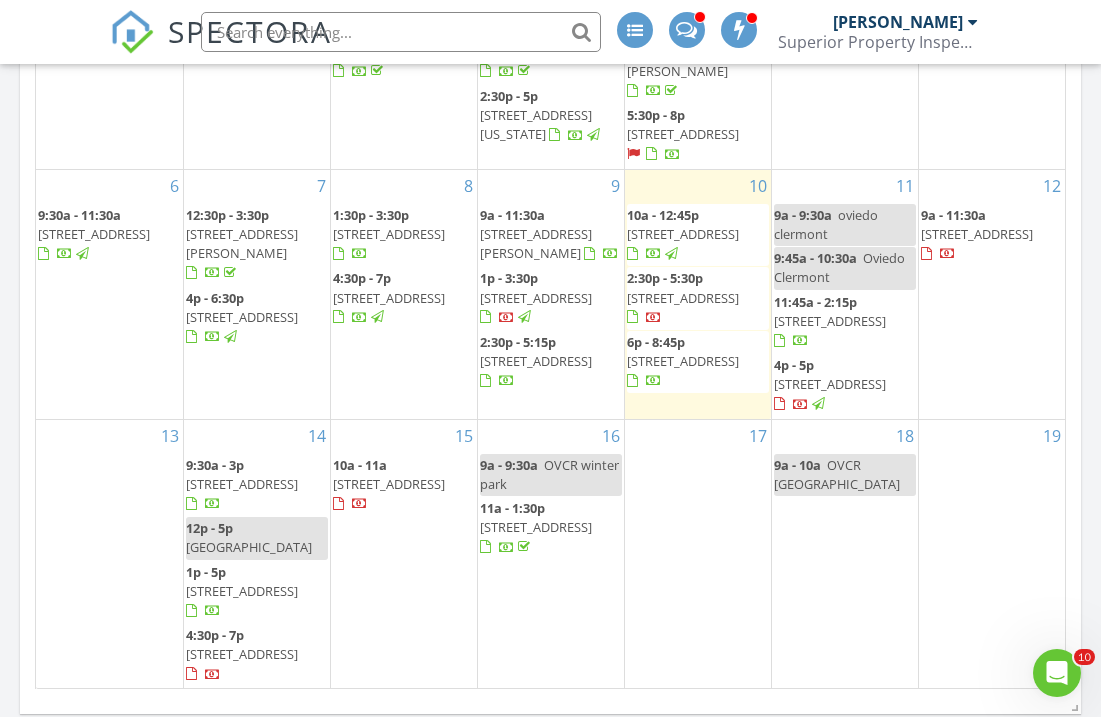 click on "15
10a - 11a
418 Whitewing Cir, Minneola 34715" at bounding box center [404, 554] 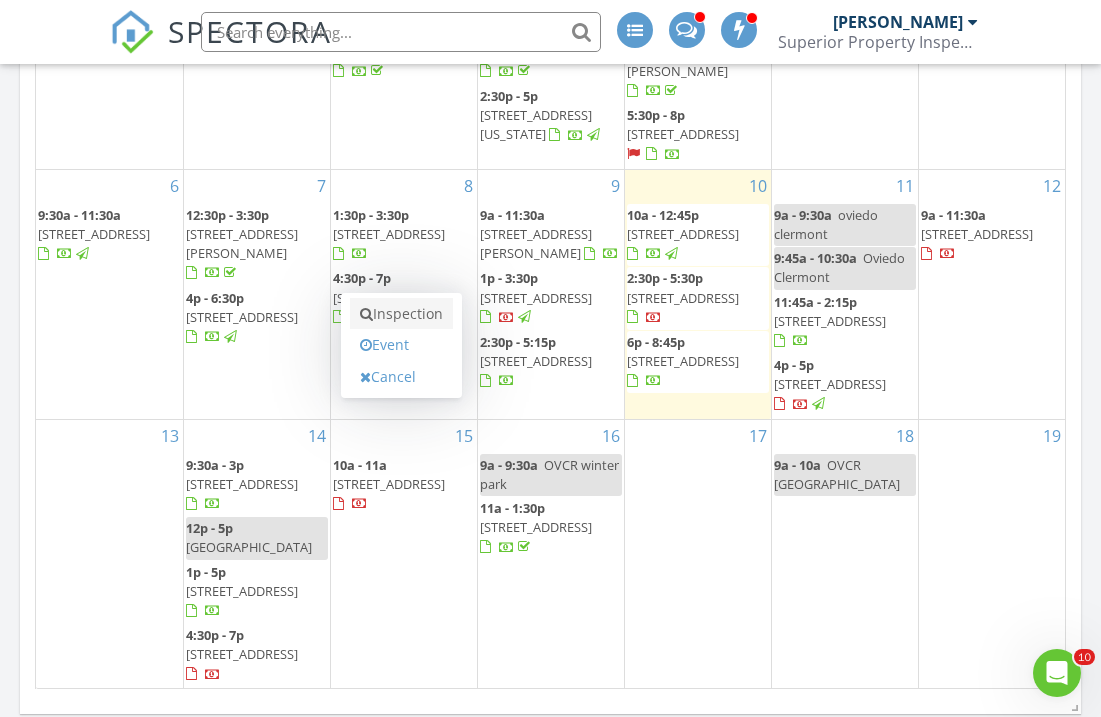 click on "Inspection" at bounding box center (401, 314) 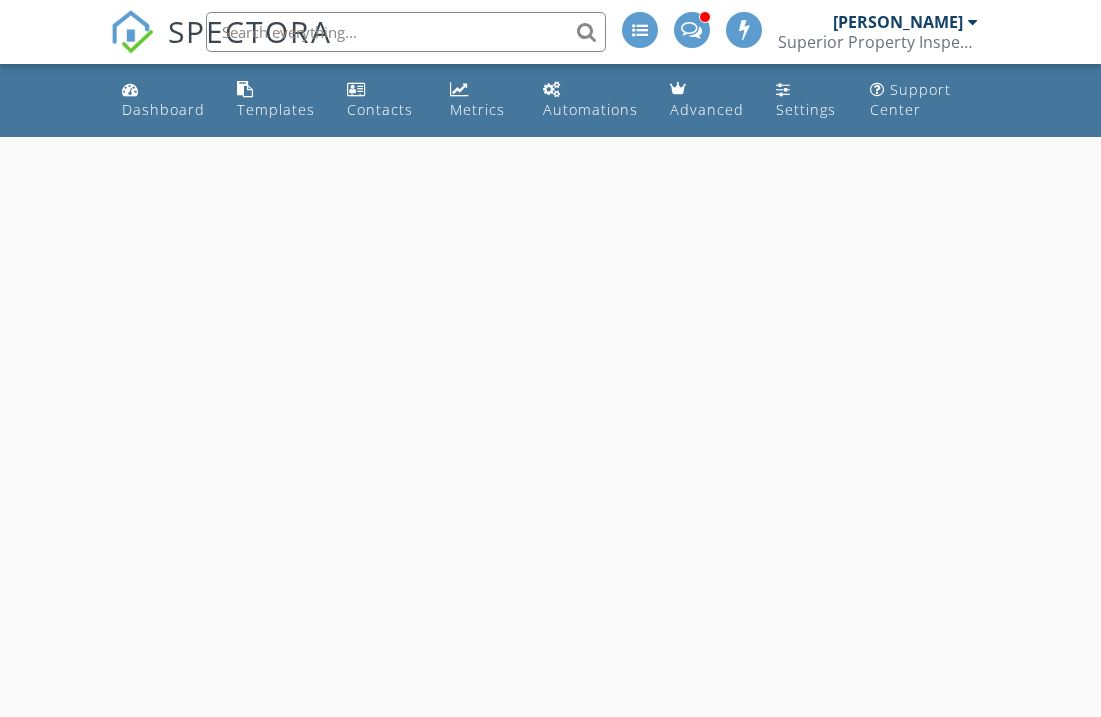 scroll, scrollTop: 0, scrollLeft: 0, axis: both 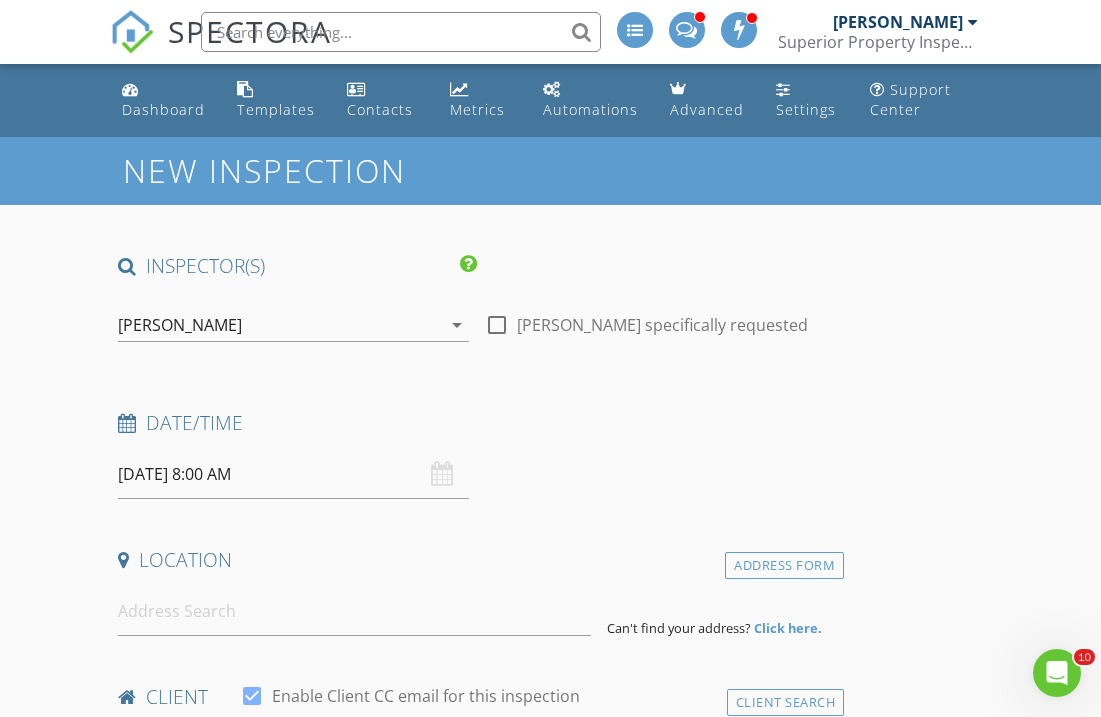 click on "07/15/2025 8:00 AM" at bounding box center (293, 474) 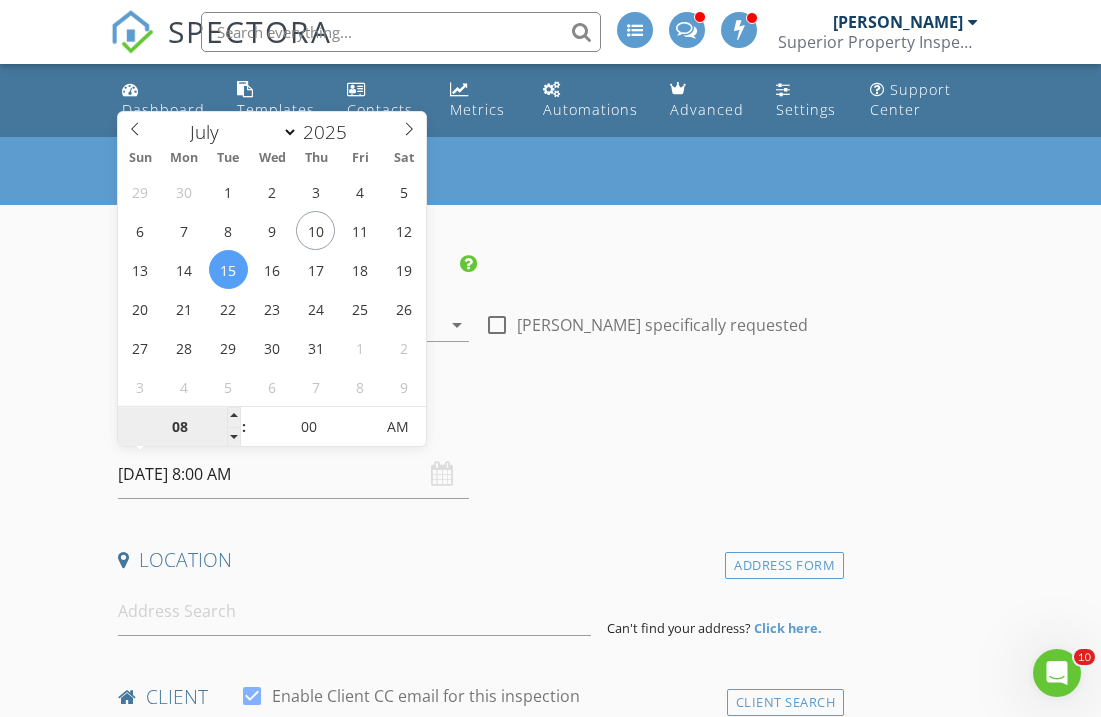 click on "08" at bounding box center (179, 428) 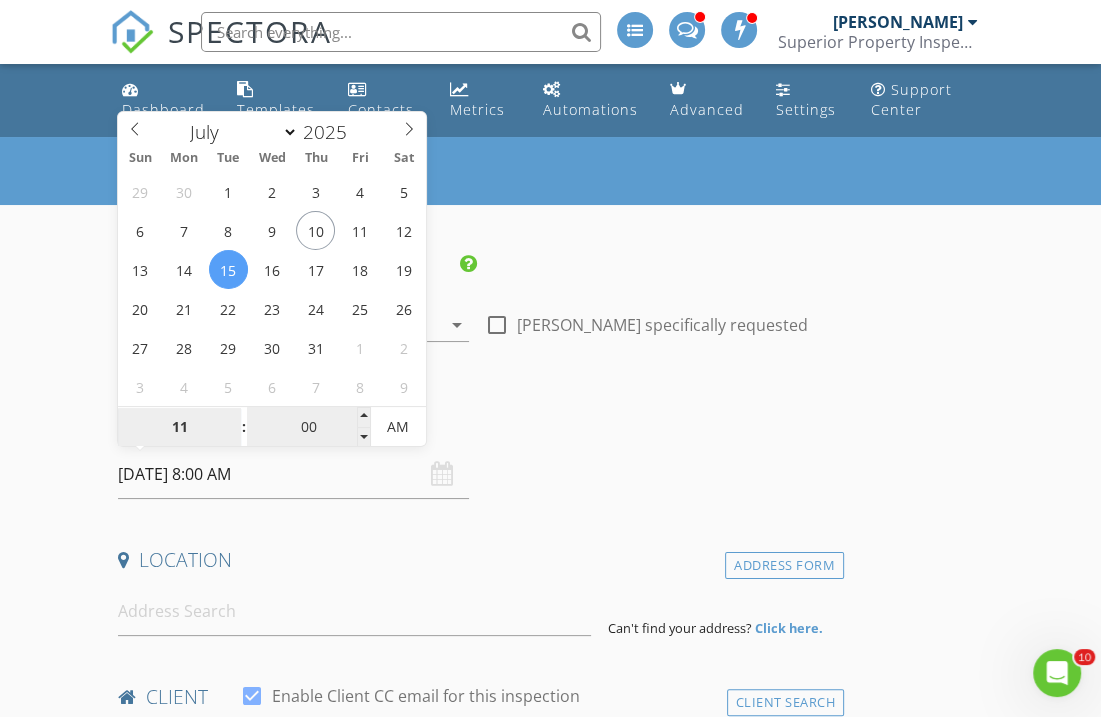 type on "11" 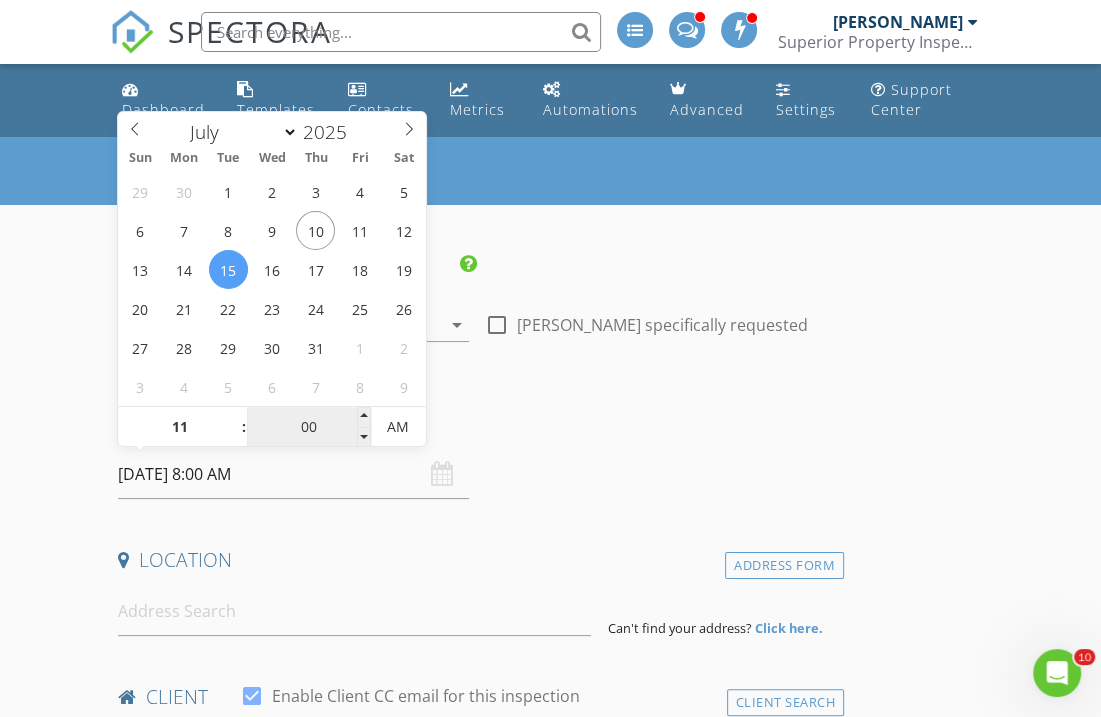 click on "00" at bounding box center [308, 428] 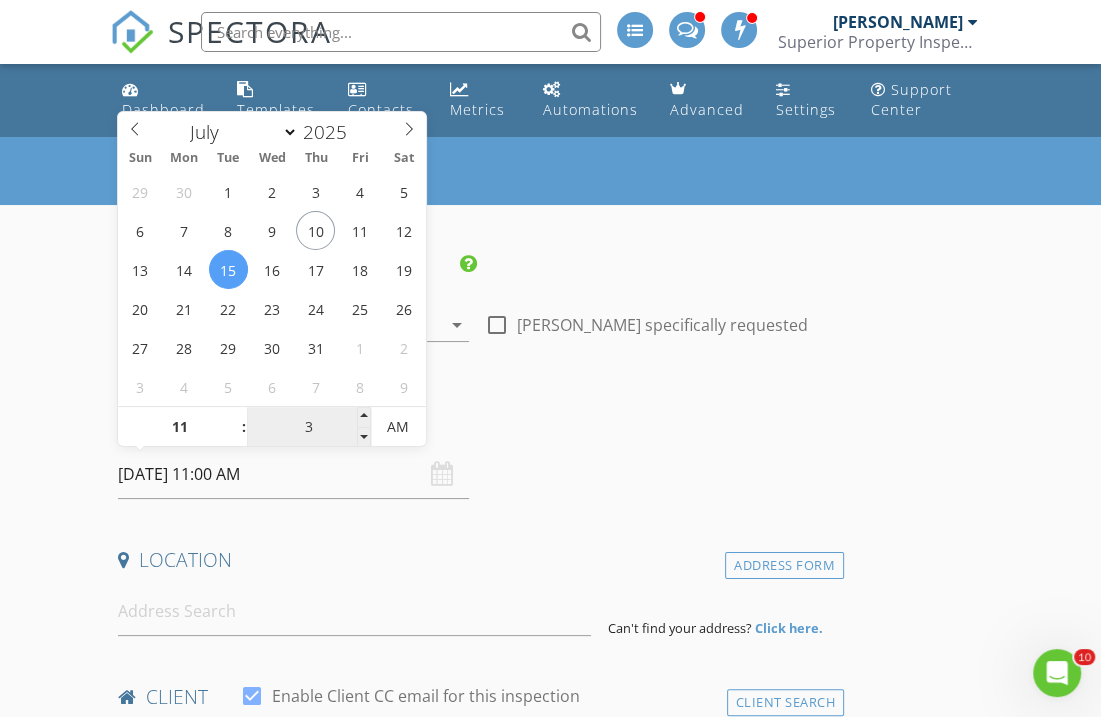 type on "30" 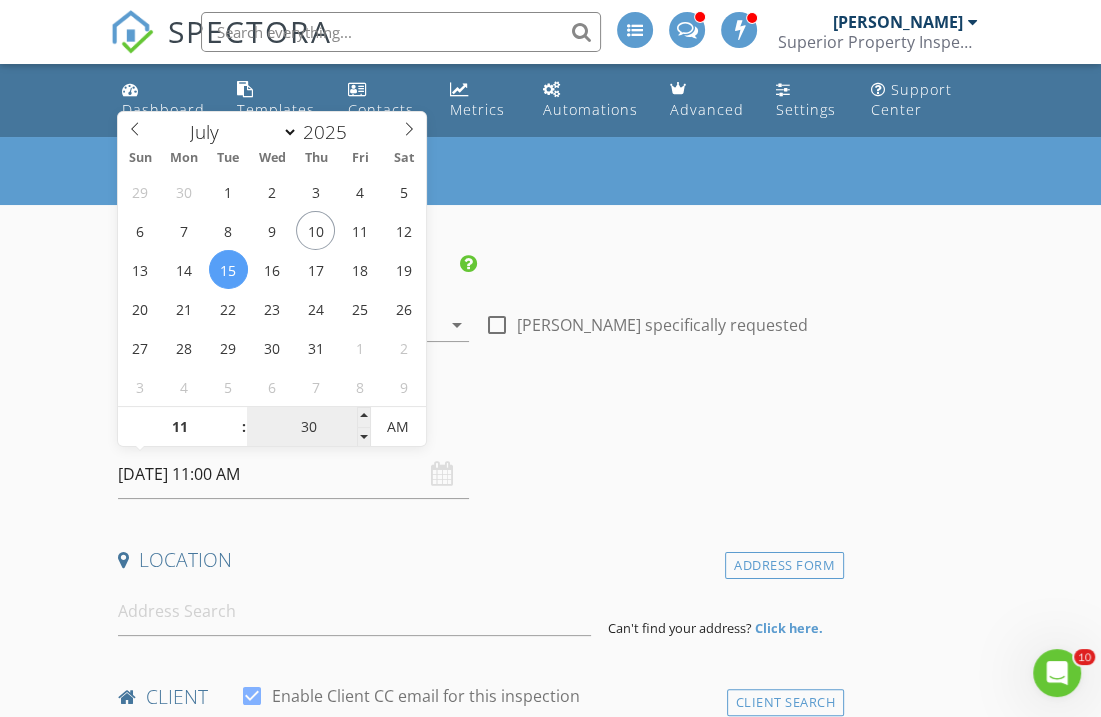 type on "[DATE] 11:30 AM" 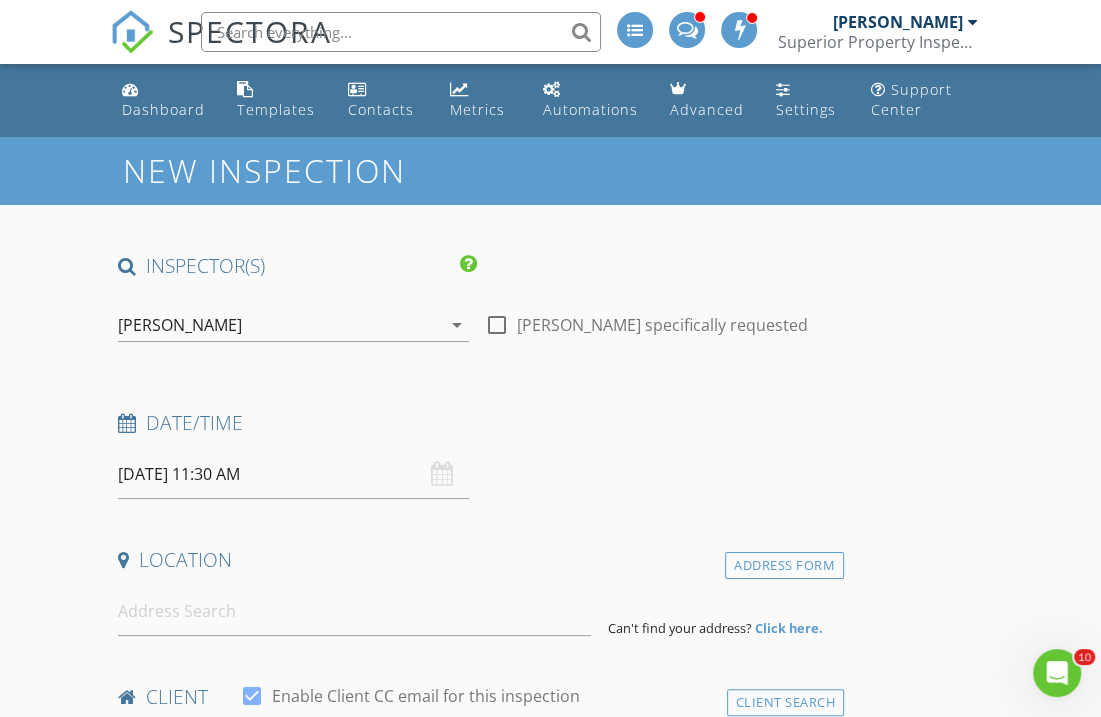 click on "Date/Time" at bounding box center (477, 430) 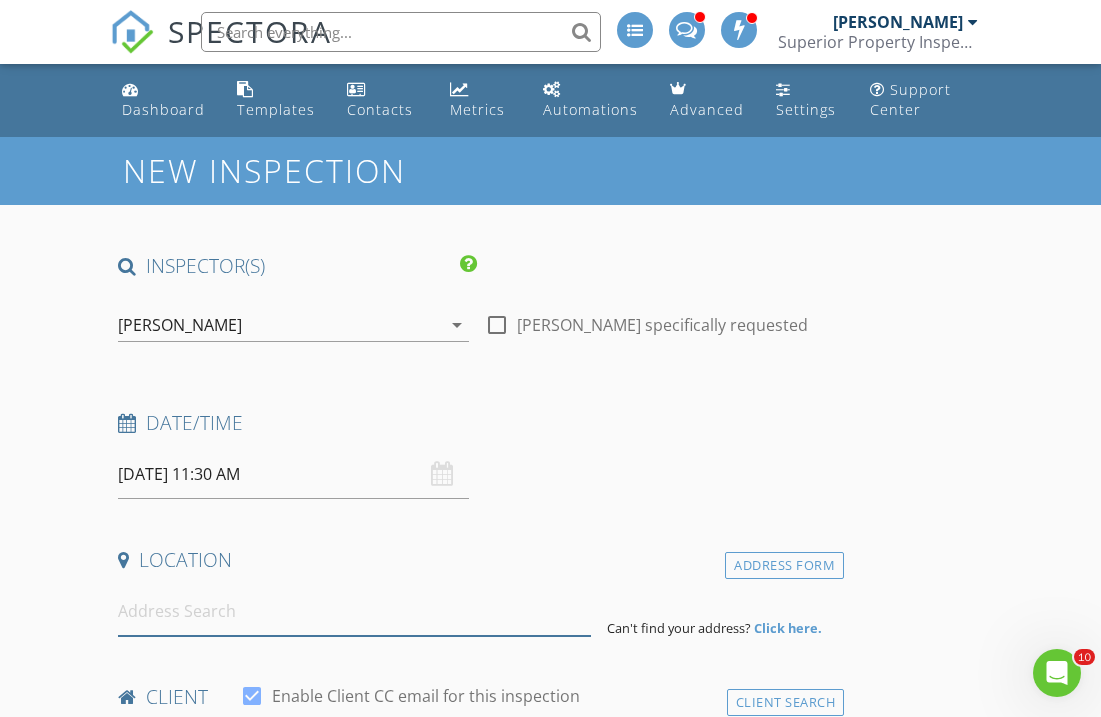 click at bounding box center (354, 611) 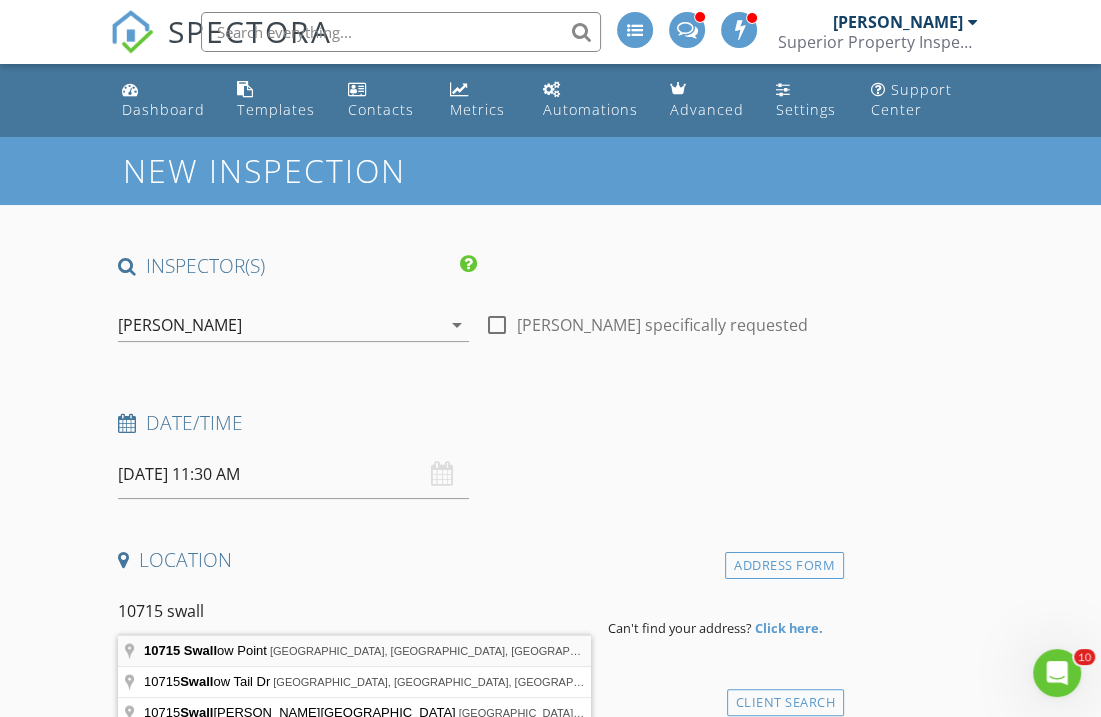 type on "10715 Swallow Point, Clermont, FL, USA" 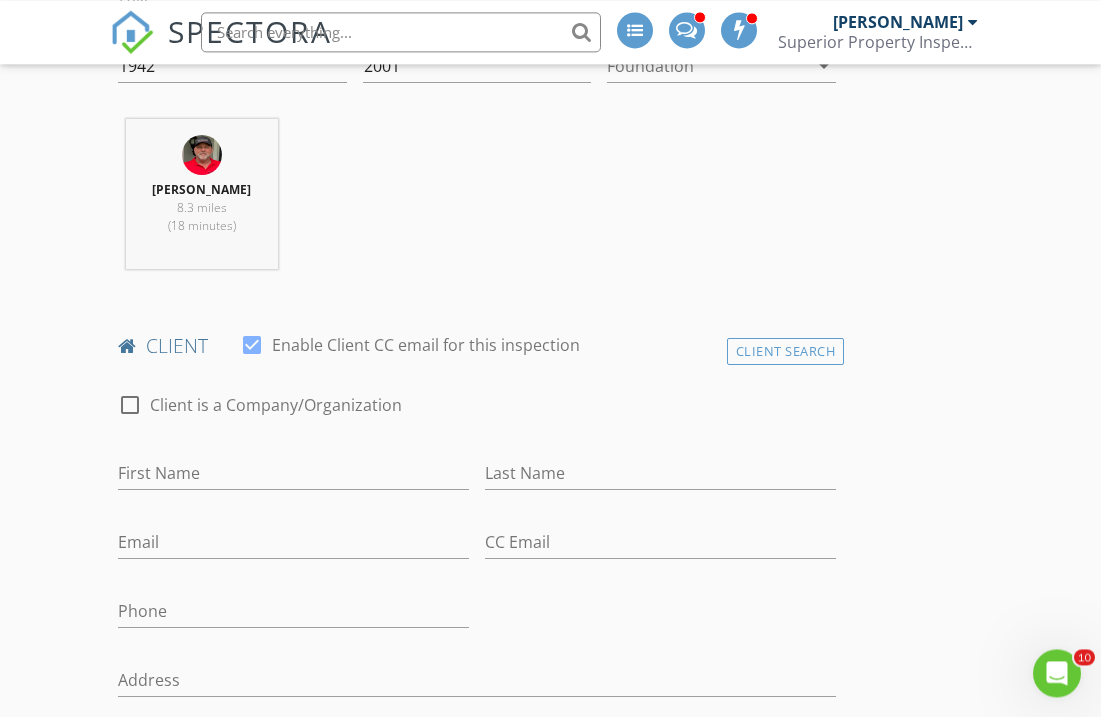 scroll, scrollTop: 765, scrollLeft: 0, axis: vertical 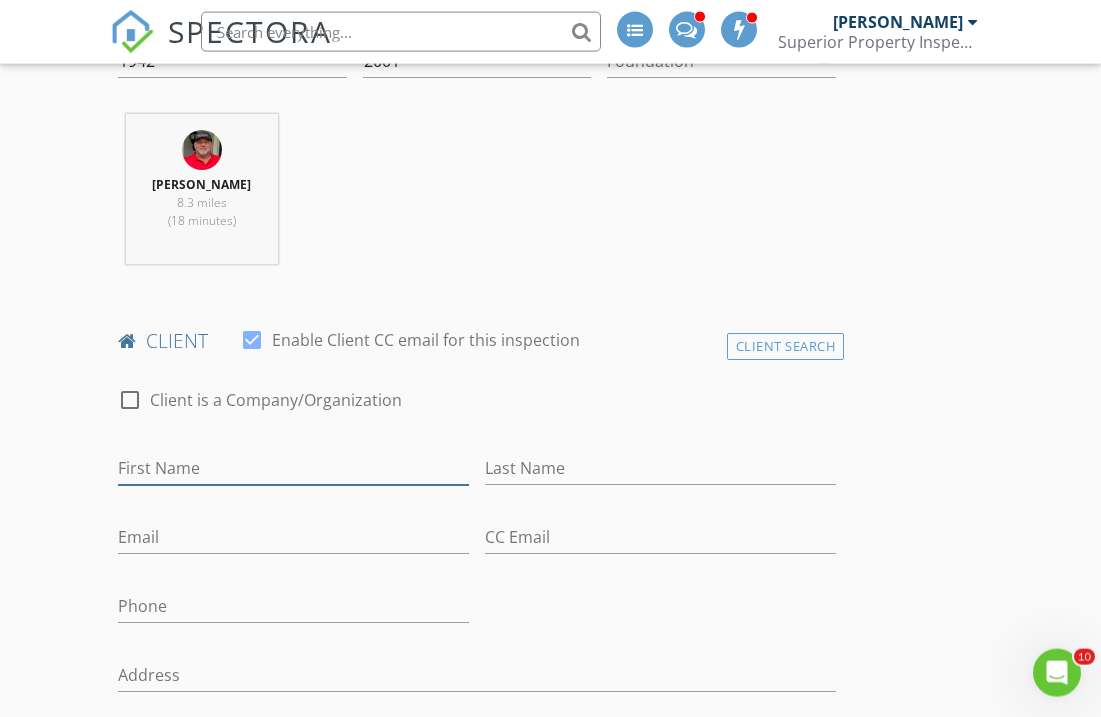 click on "First Name" at bounding box center (293, 468) 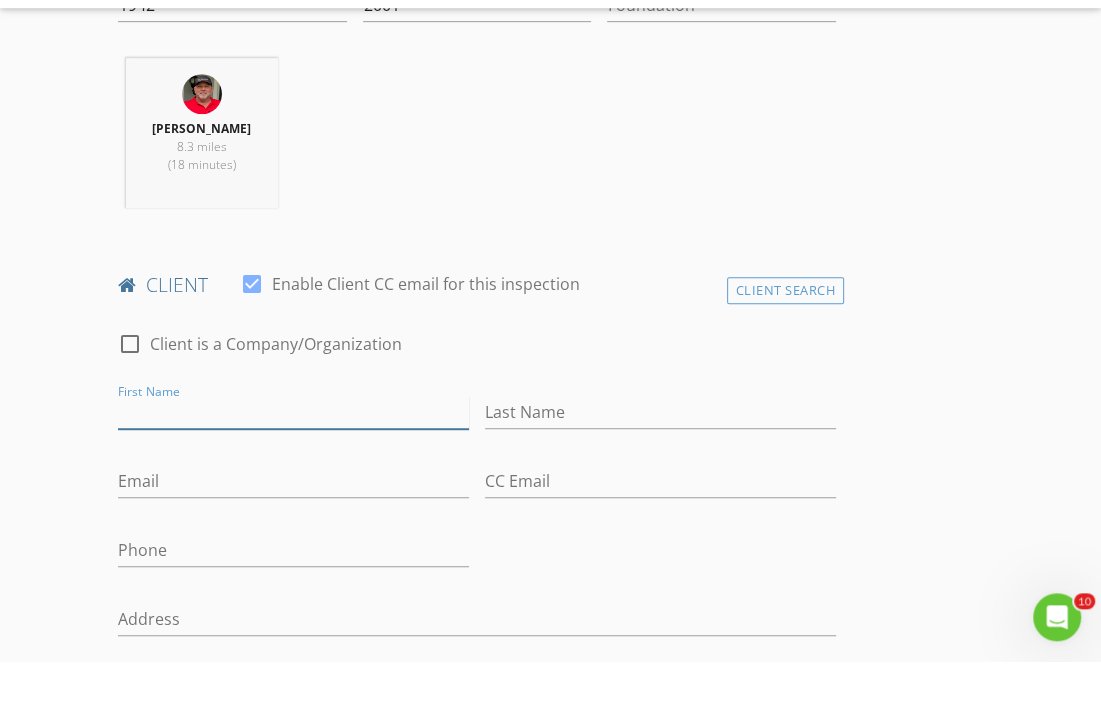 scroll, scrollTop: 772, scrollLeft: 0, axis: vertical 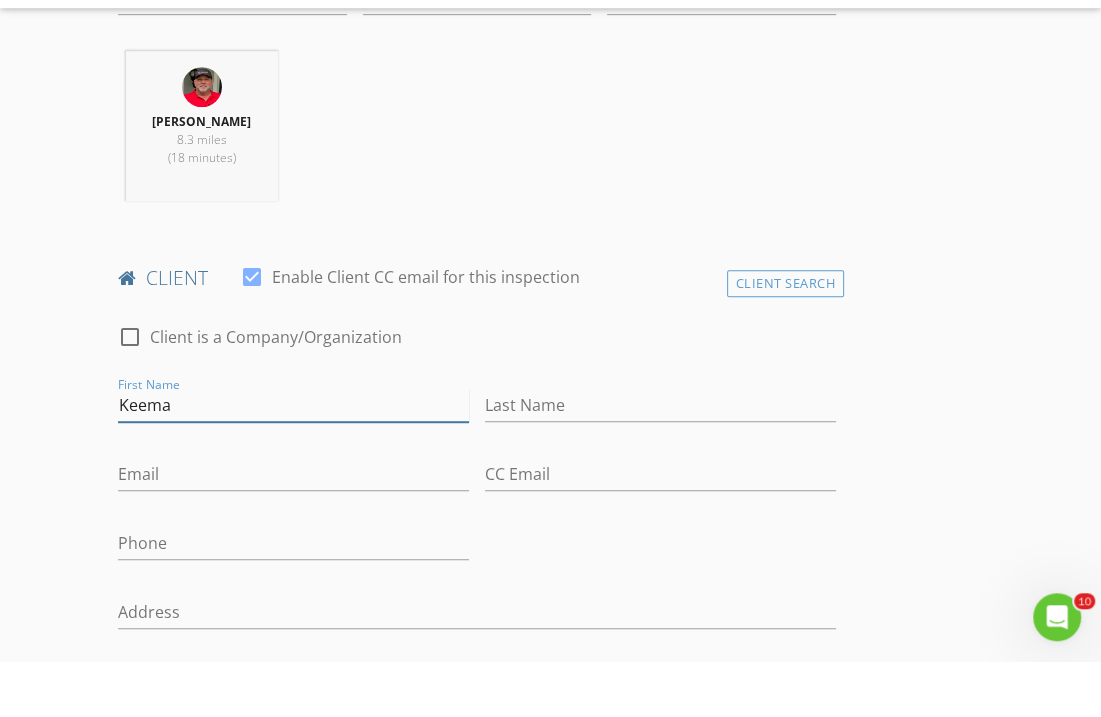 type on "Keema" 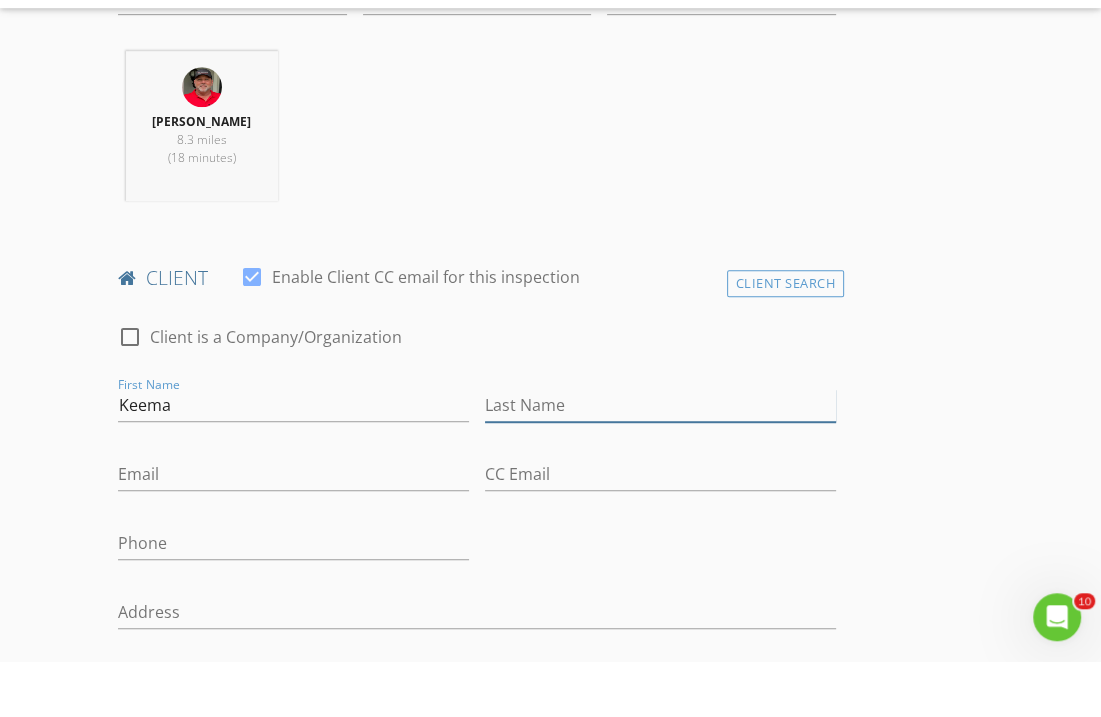 click on "Last Name" at bounding box center [660, 461] 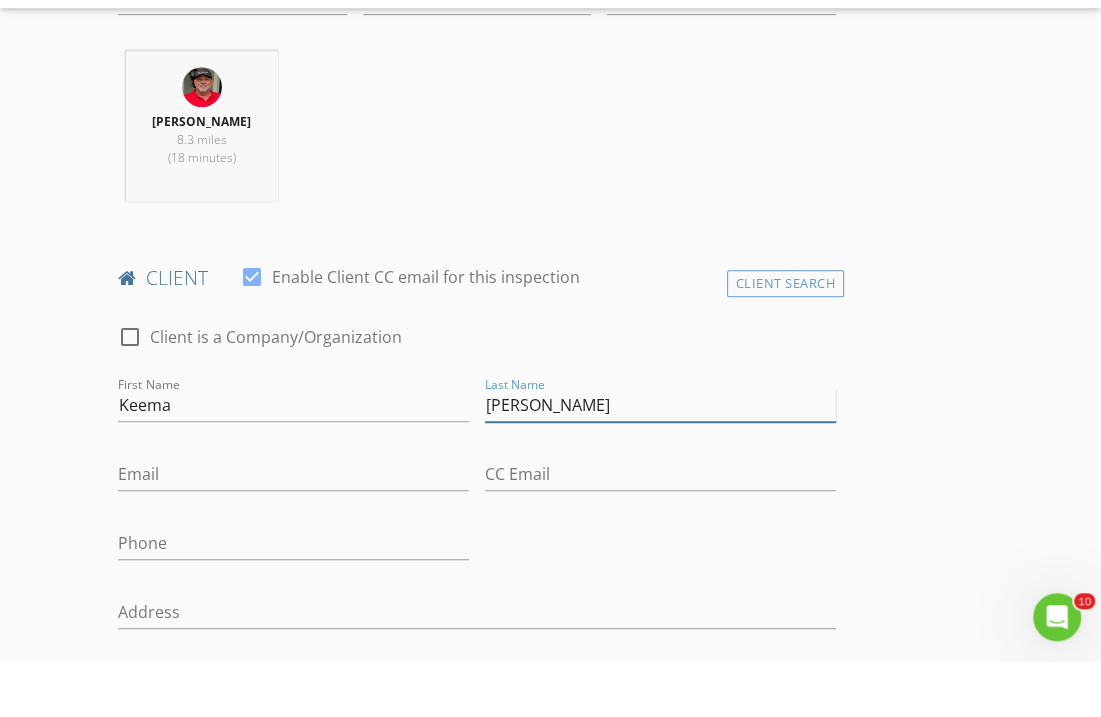 type on "Lenderman" 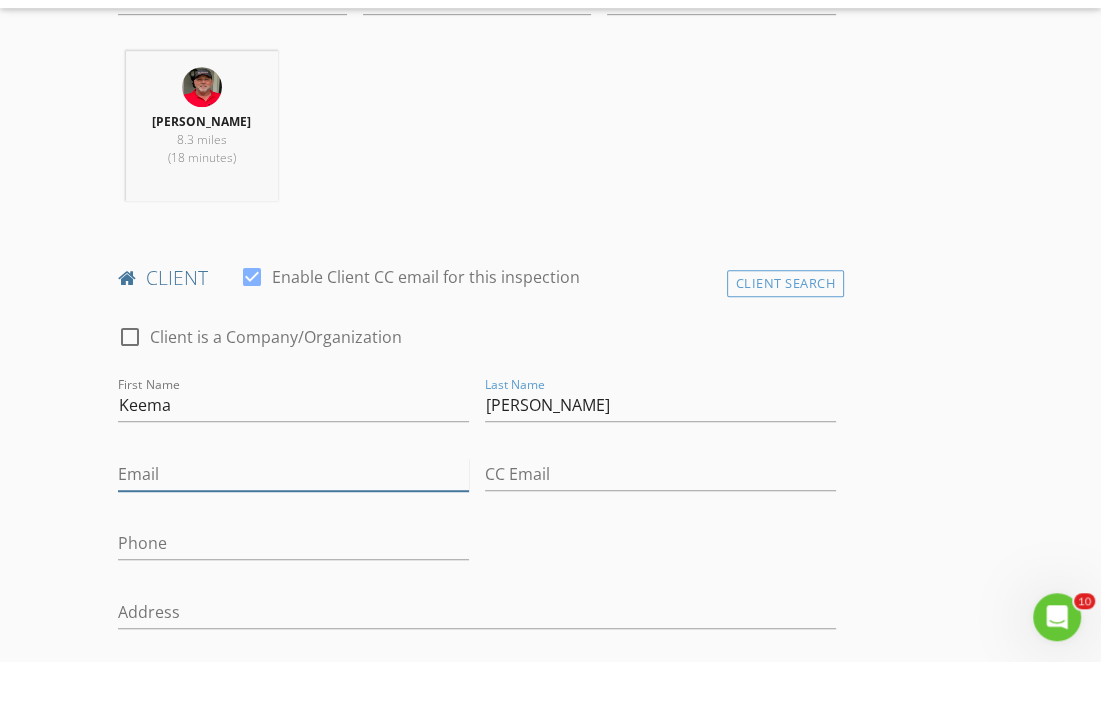 click on "Email" at bounding box center [293, 530] 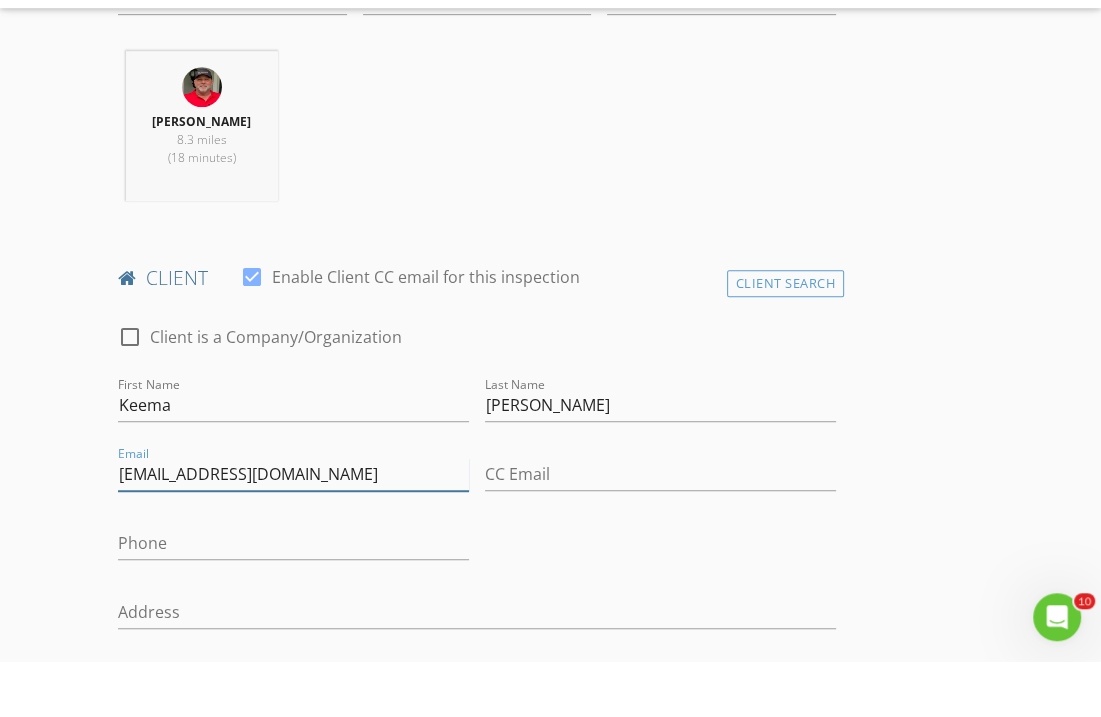 type on "keemameelia@yahoo.com" 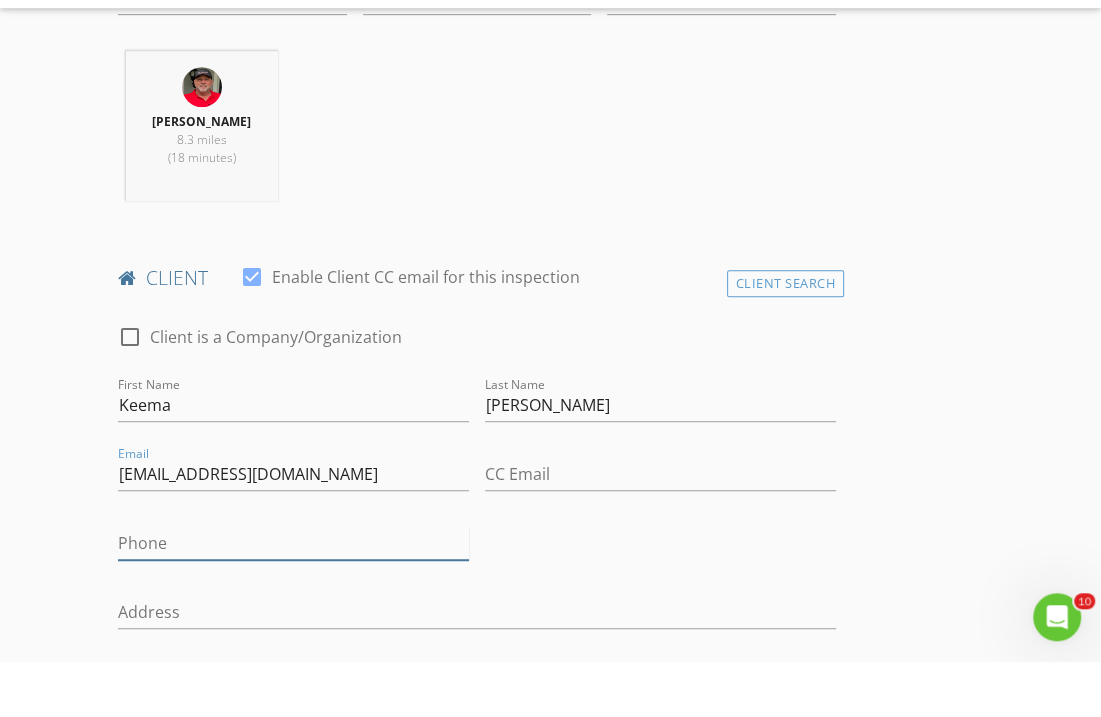 click on "Phone" at bounding box center (293, 599) 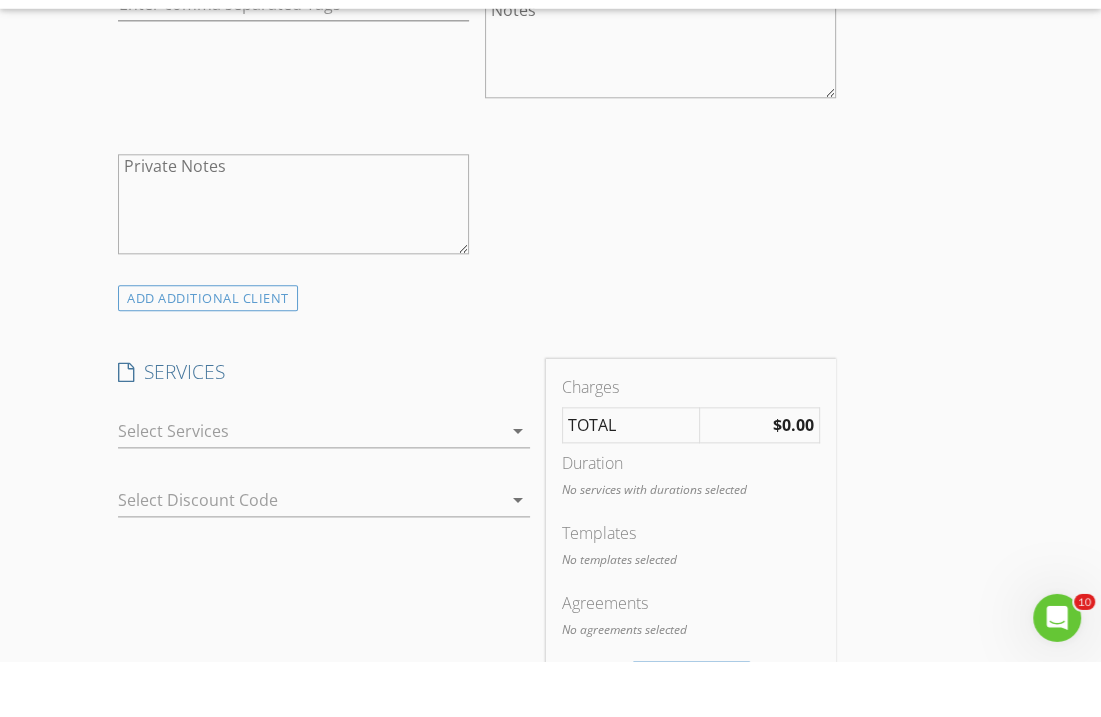 scroll, scrollTop: 1523, scrollLeft: 0, axis: vertical 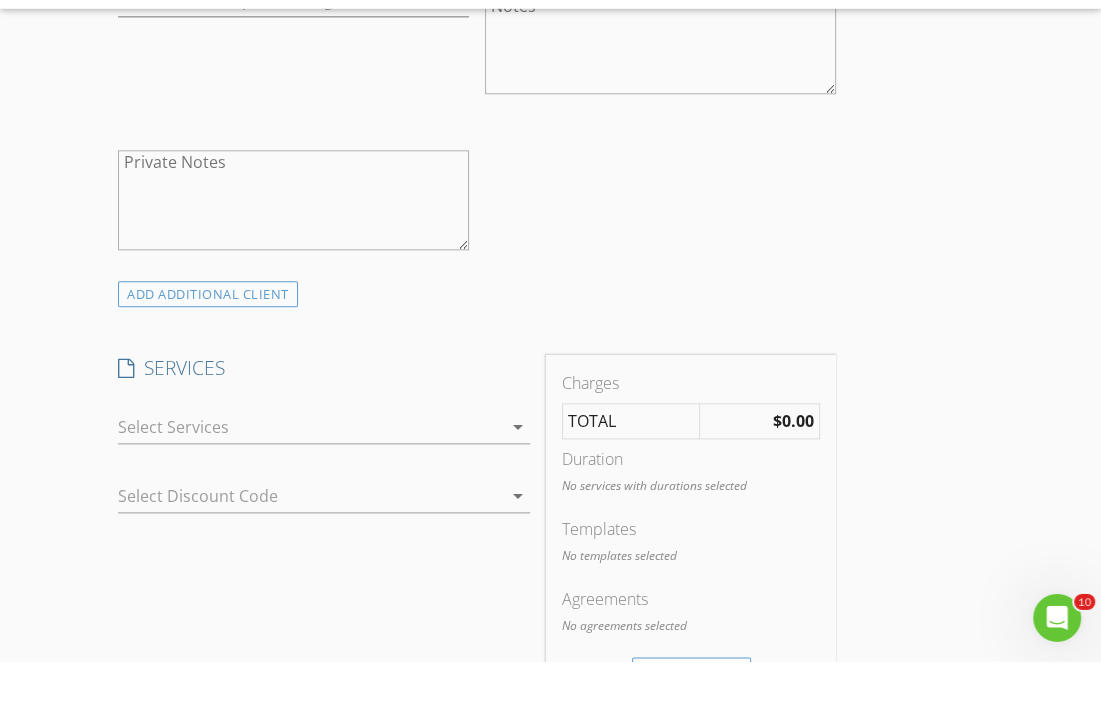 type on "321-848-7296" 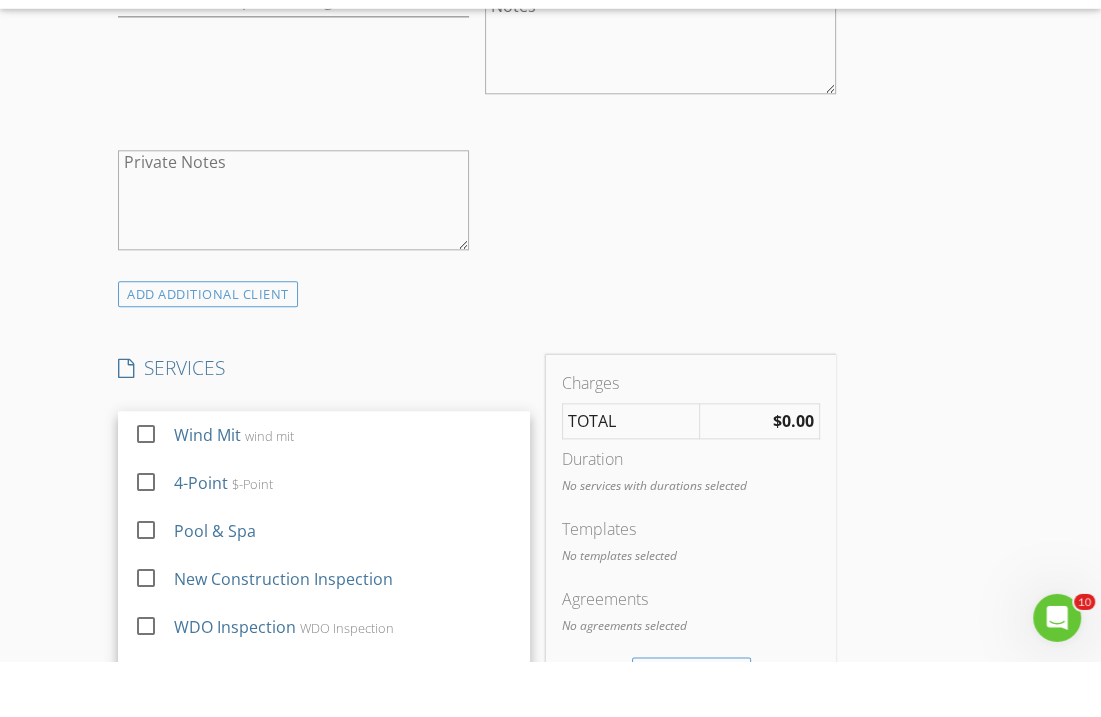 scroll, scrollTop: 1579, scrollLeft: 0, axis: vertical 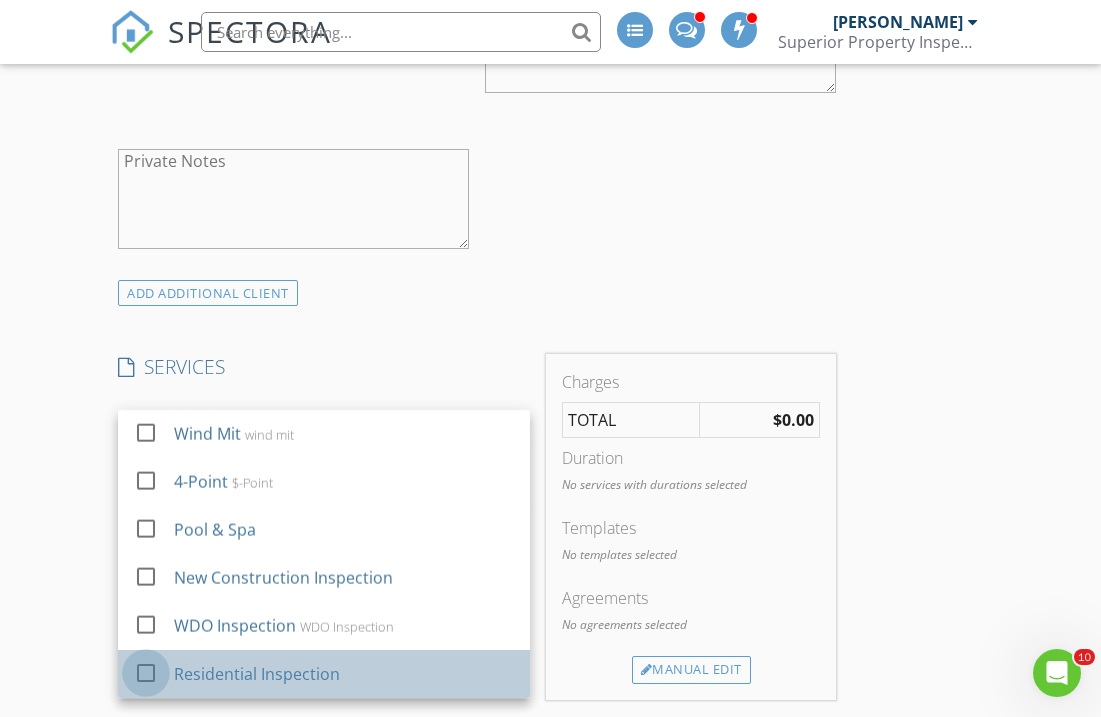 click at bounding box center (146, 673) 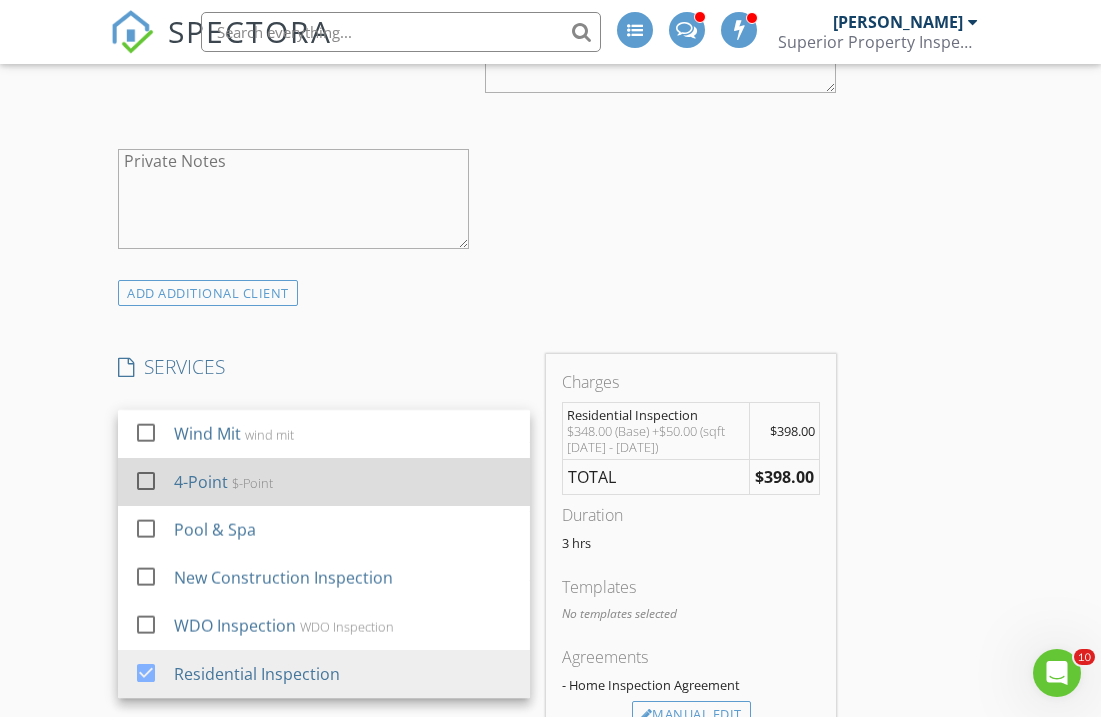 click at bounding box center [146, 481] 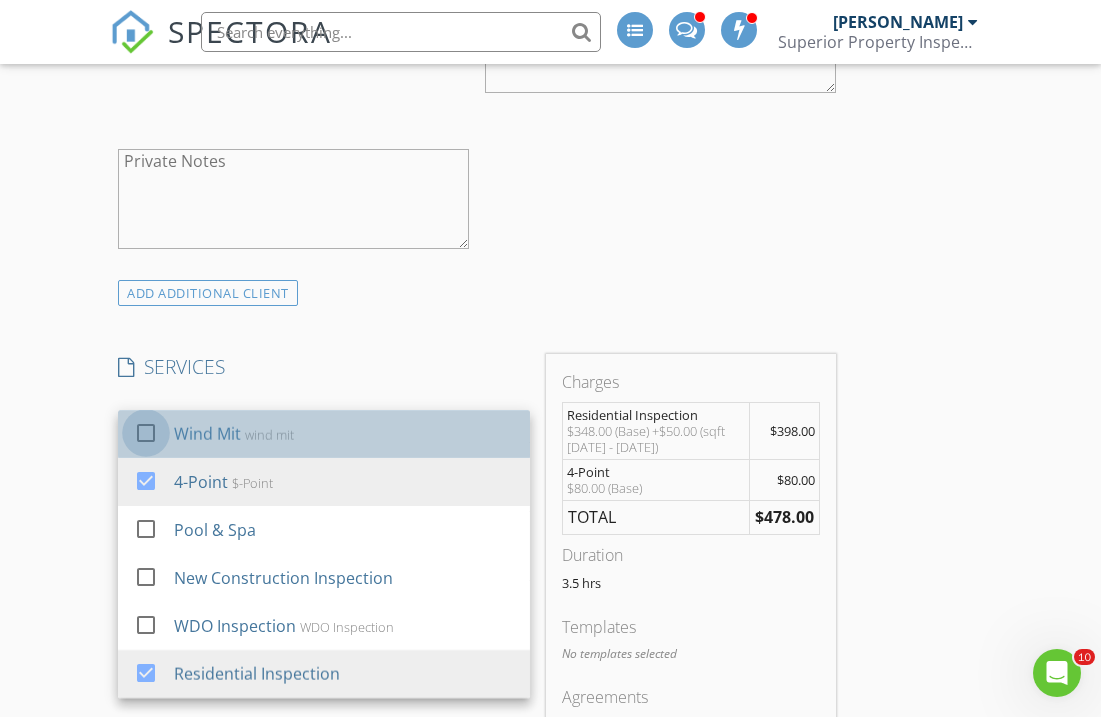 click at bounding box center (146, 433) 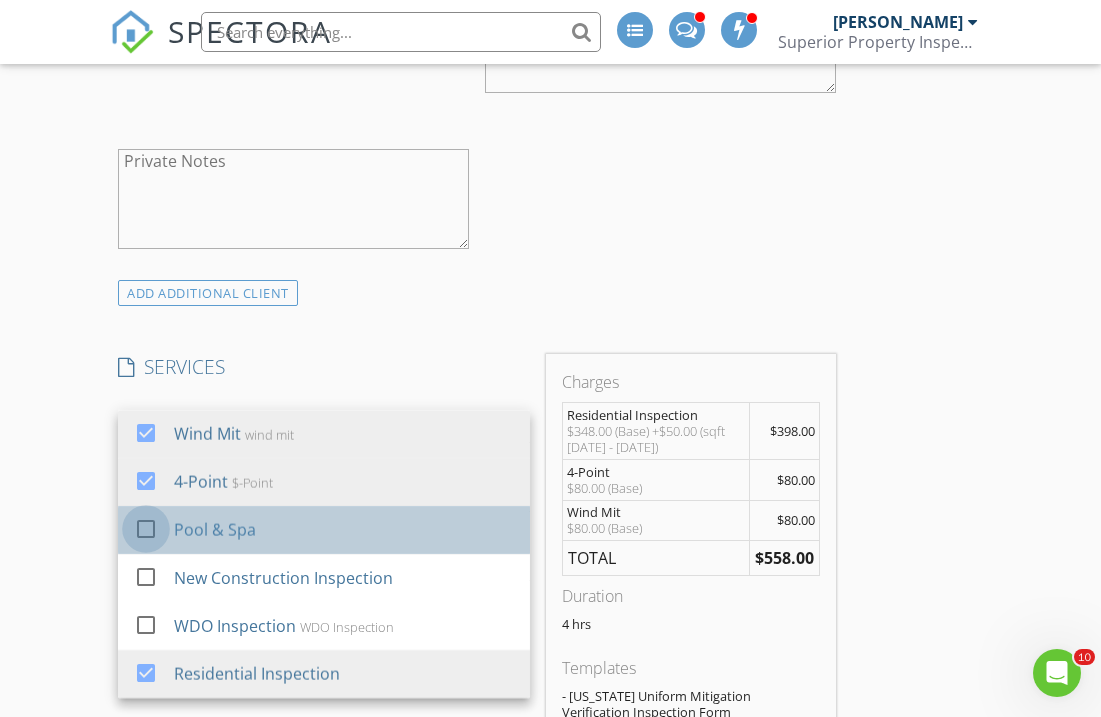 click at bounding box center [146, 529] 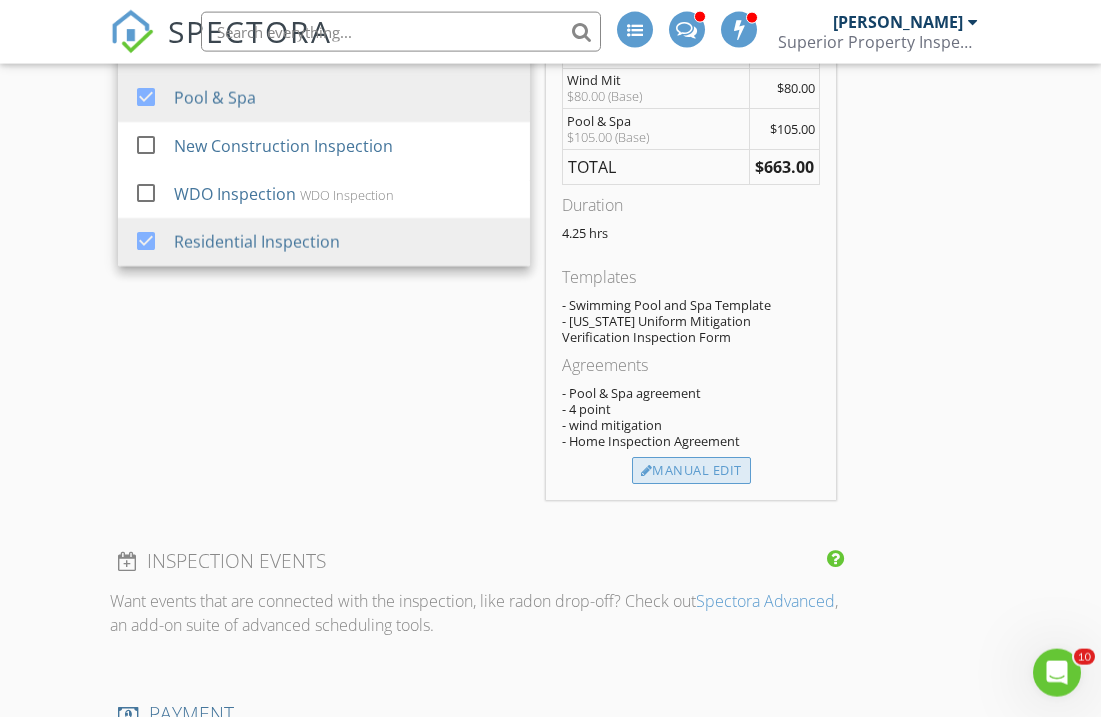 click on "Manual Edit" at bounding box center [691, 471] 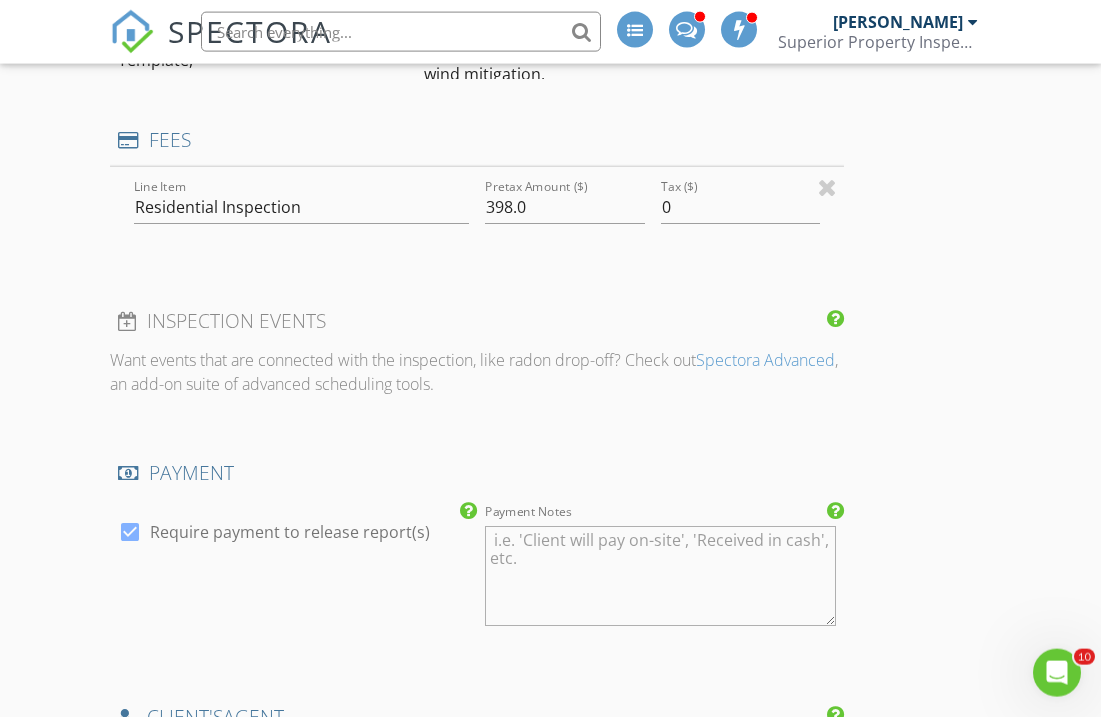 scroll, scrollTop: 2012, scrollLeft: 0, axis: vertical 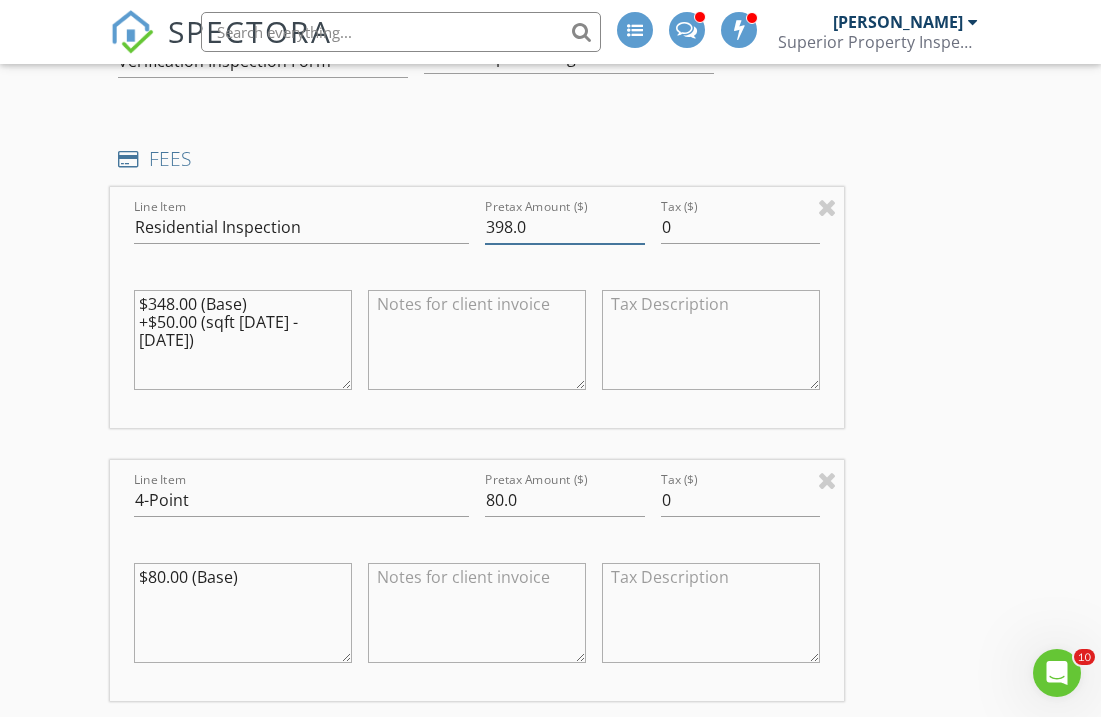 click on "398.0" at bounding box center (564, 227) 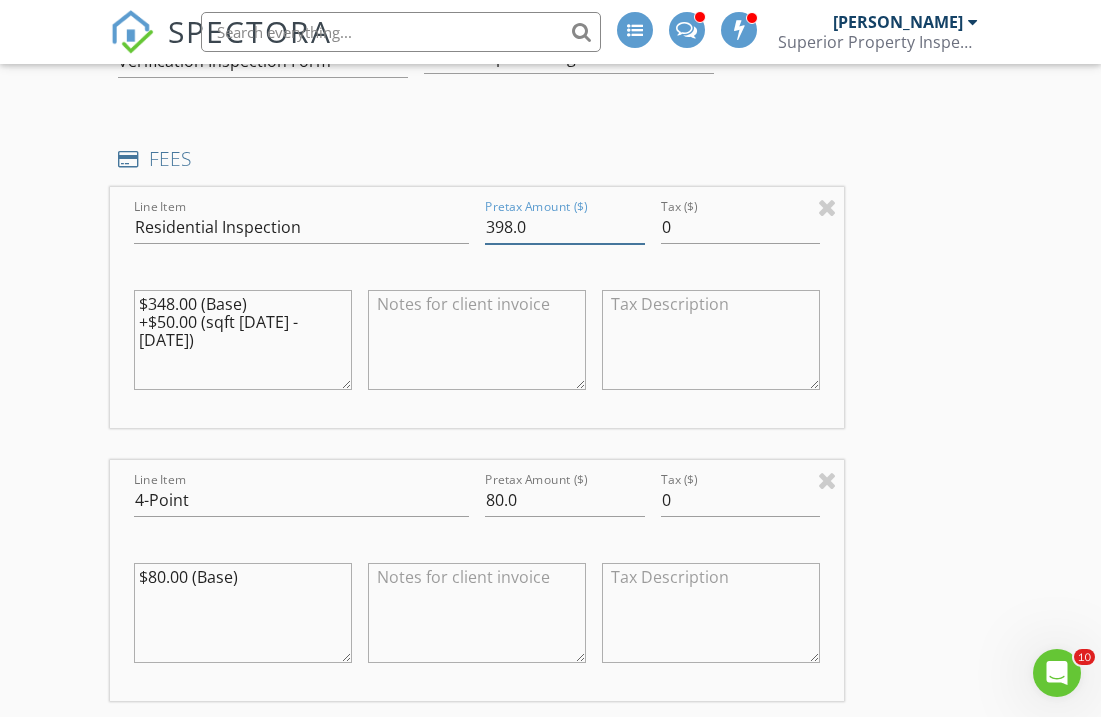 scroll, scrollTop: 2011, scrollLeft: 0, axis: vertical 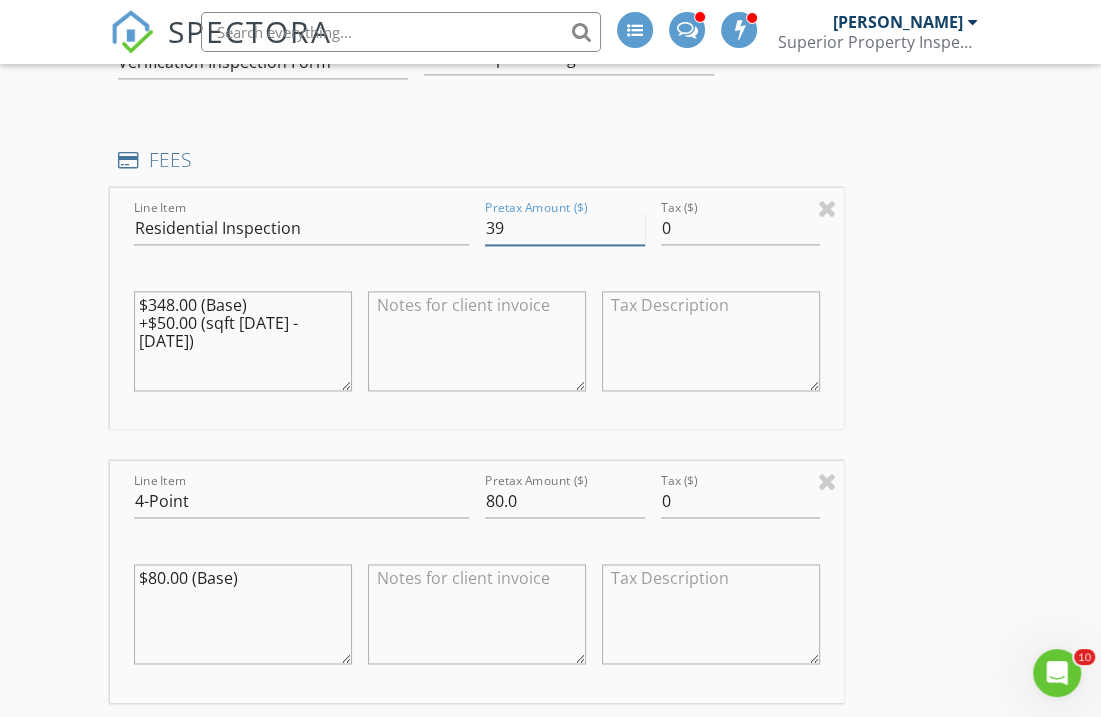 type on "3" 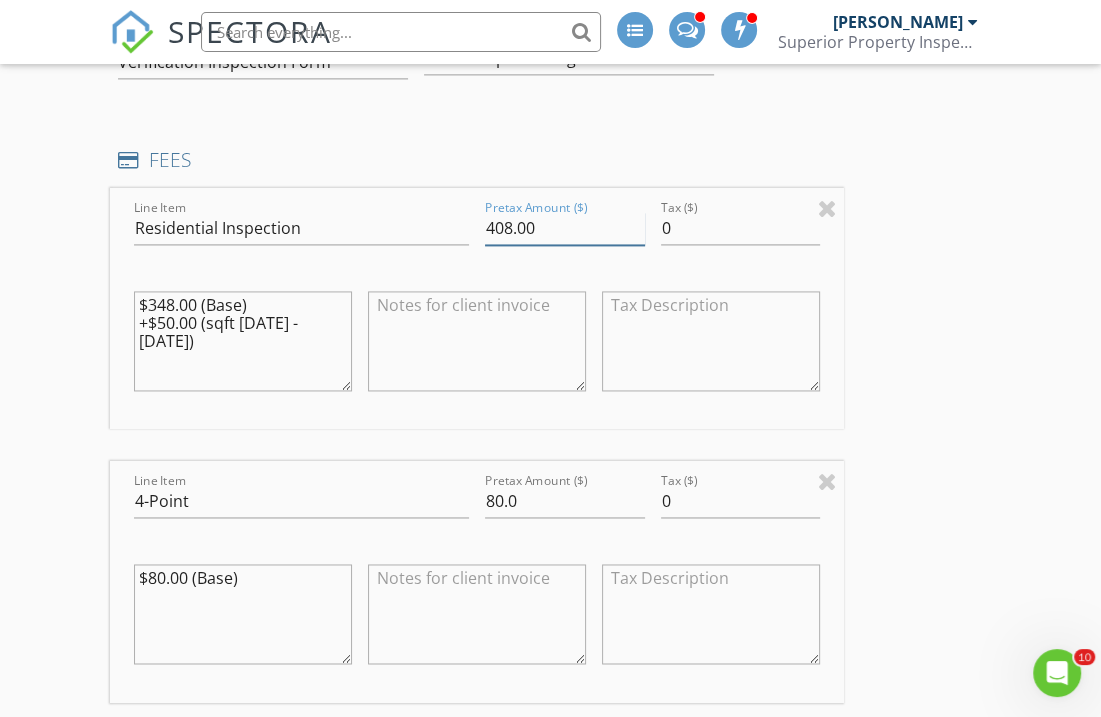 type on "408.00" 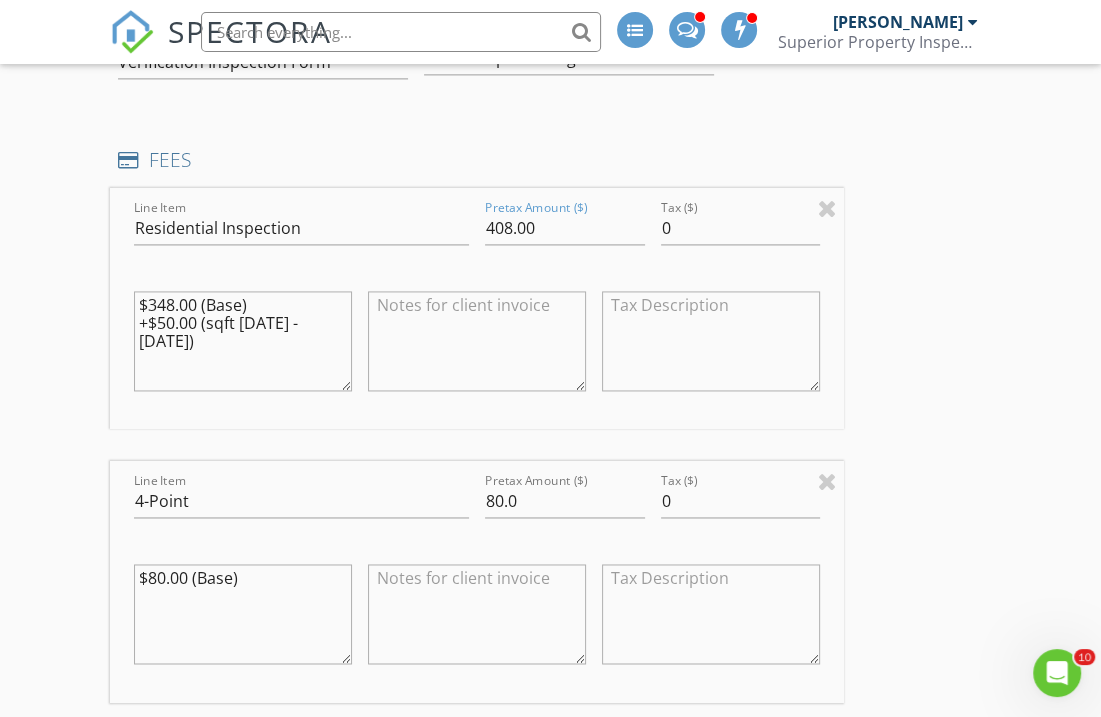 click on "$348.00 (Base)
+$50.00 (sqft 1501 - 2000)" at bounding box center [243, 341] 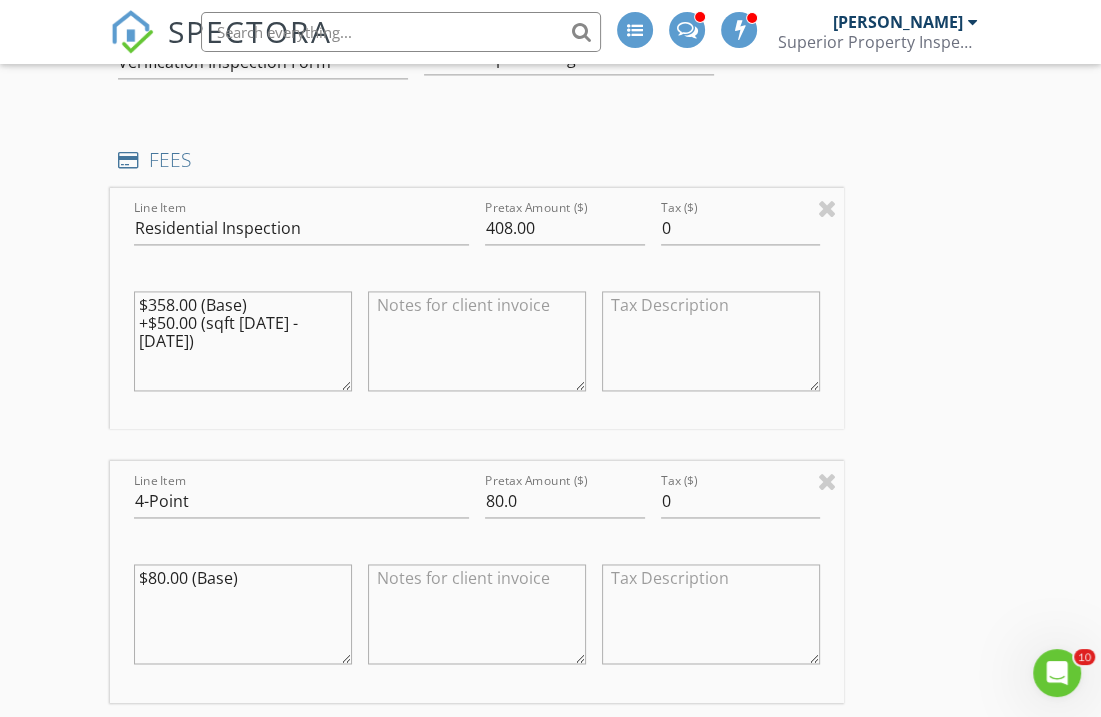 type on "$358.00 (Base)
+$50.00 (sqft 1501 - 2000)" 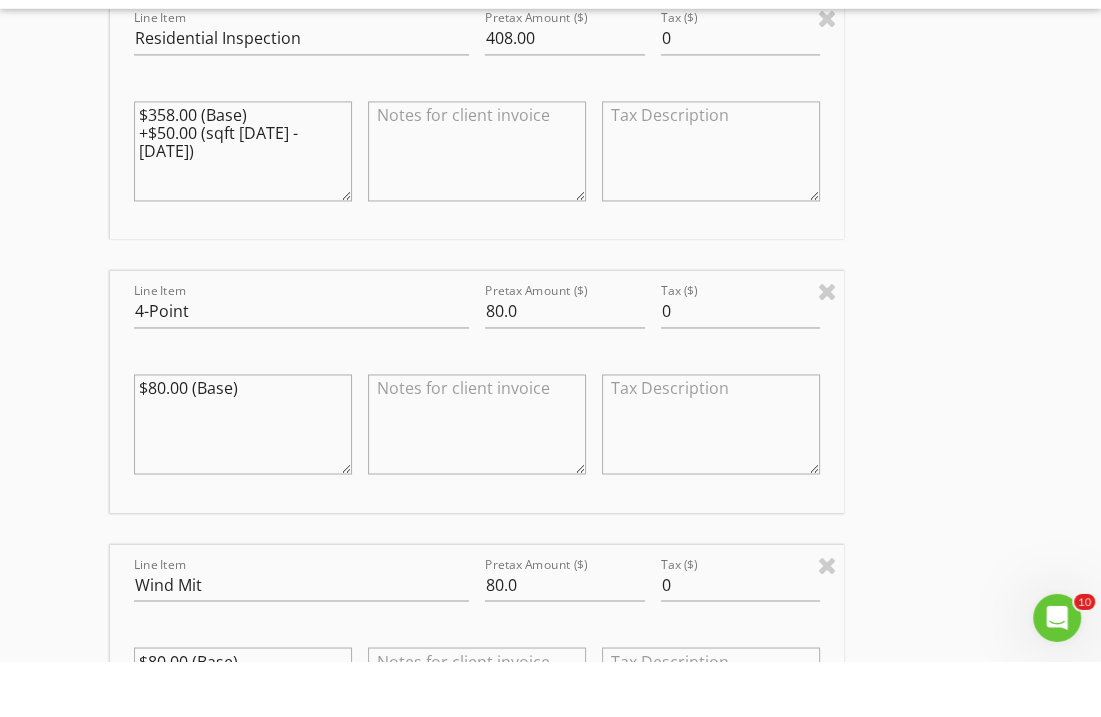 scroll, scrollTop: 2147, scrollLeft: 0, axis: vertical 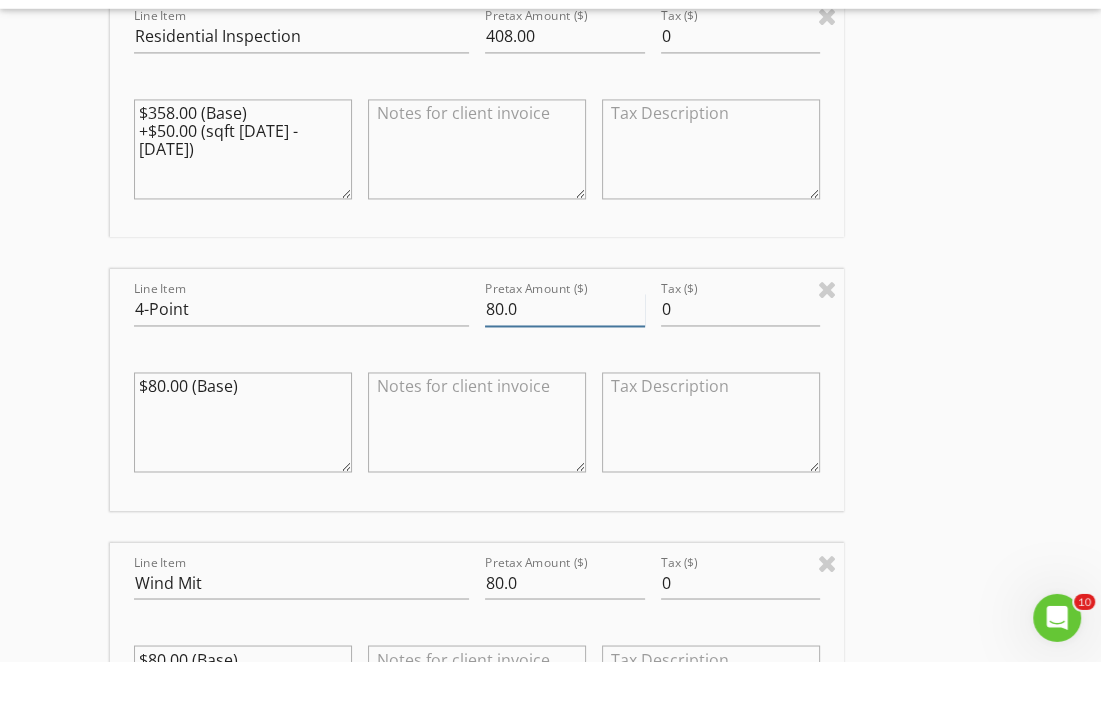 click on "80.0" at bounding box center [564, 365] 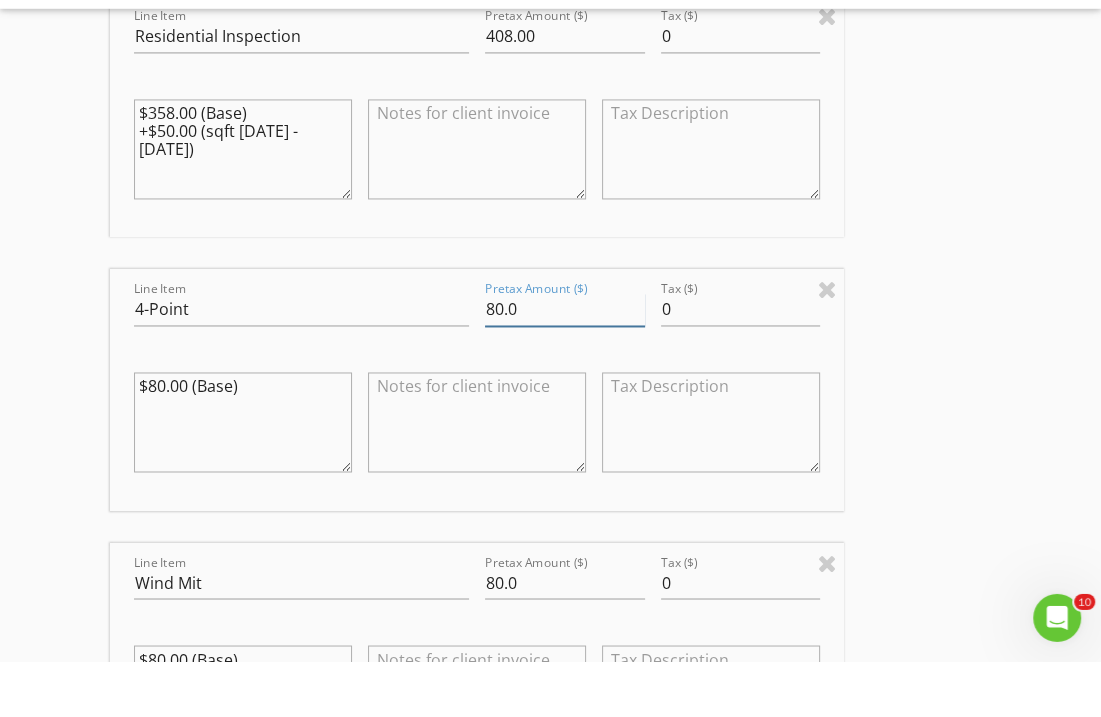 click on "80.0" at bounding box center (564, 365) 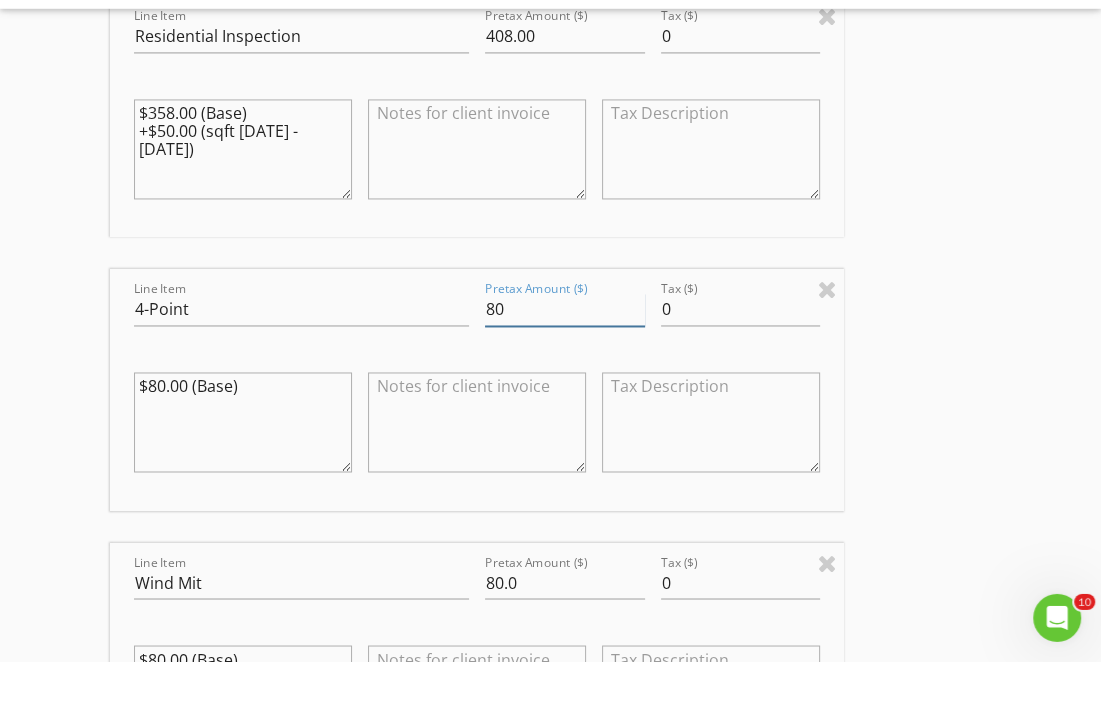 type on "8" 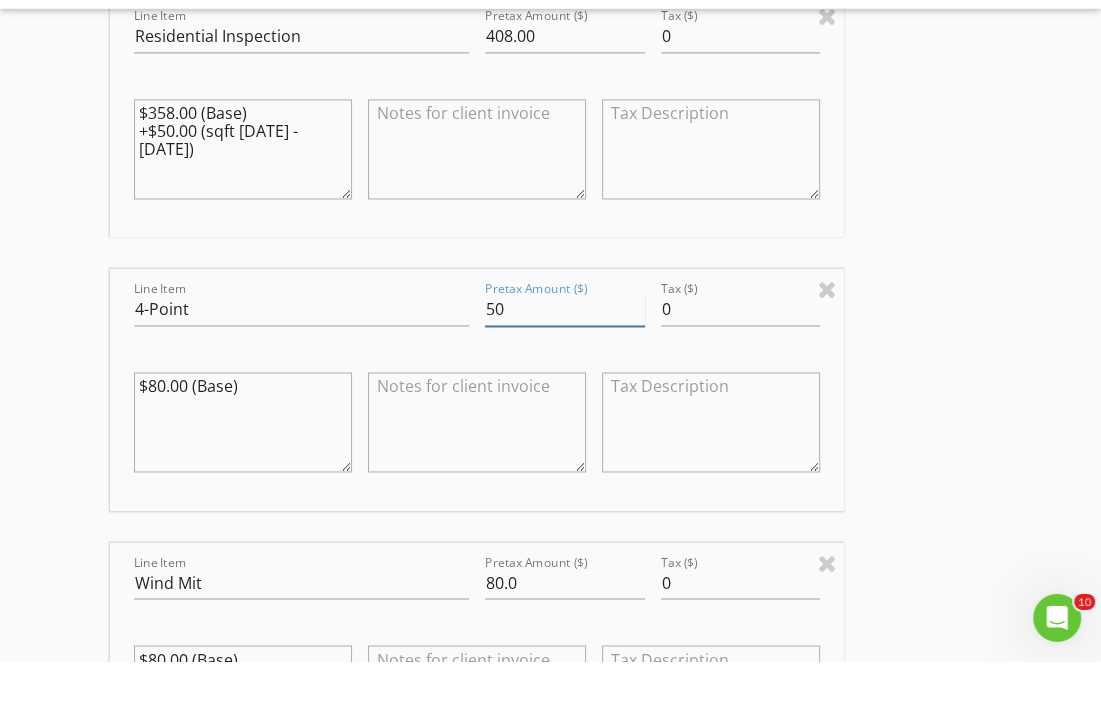 type on "50" 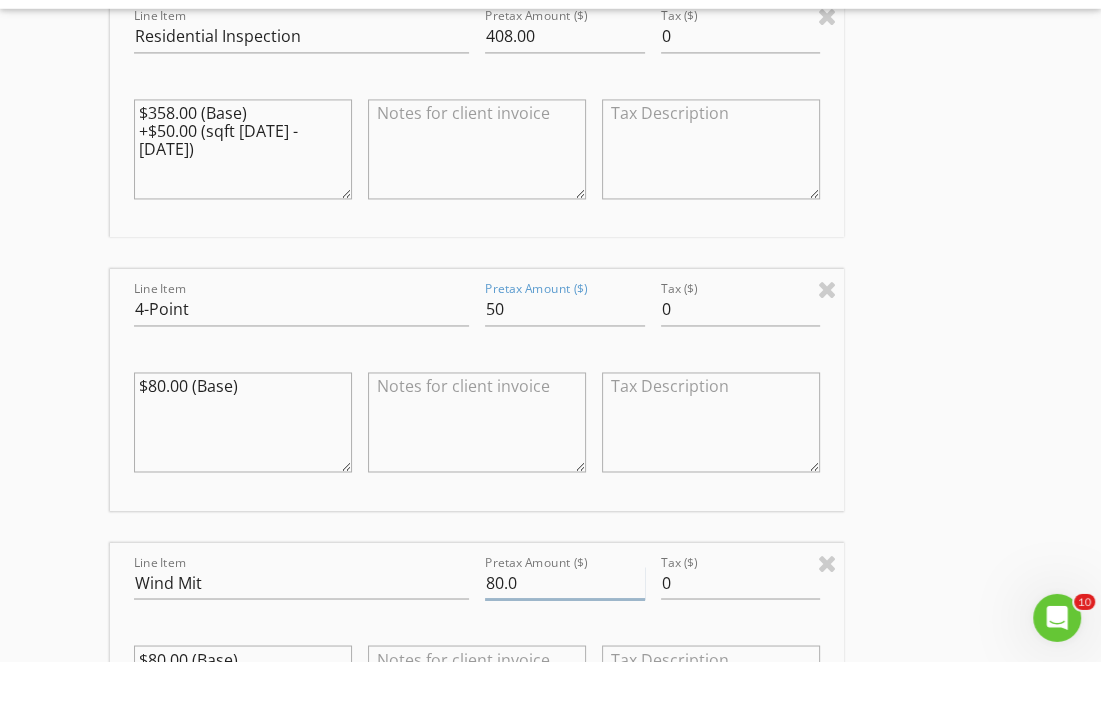 click on "80.0" at bounding box center [564, 638] 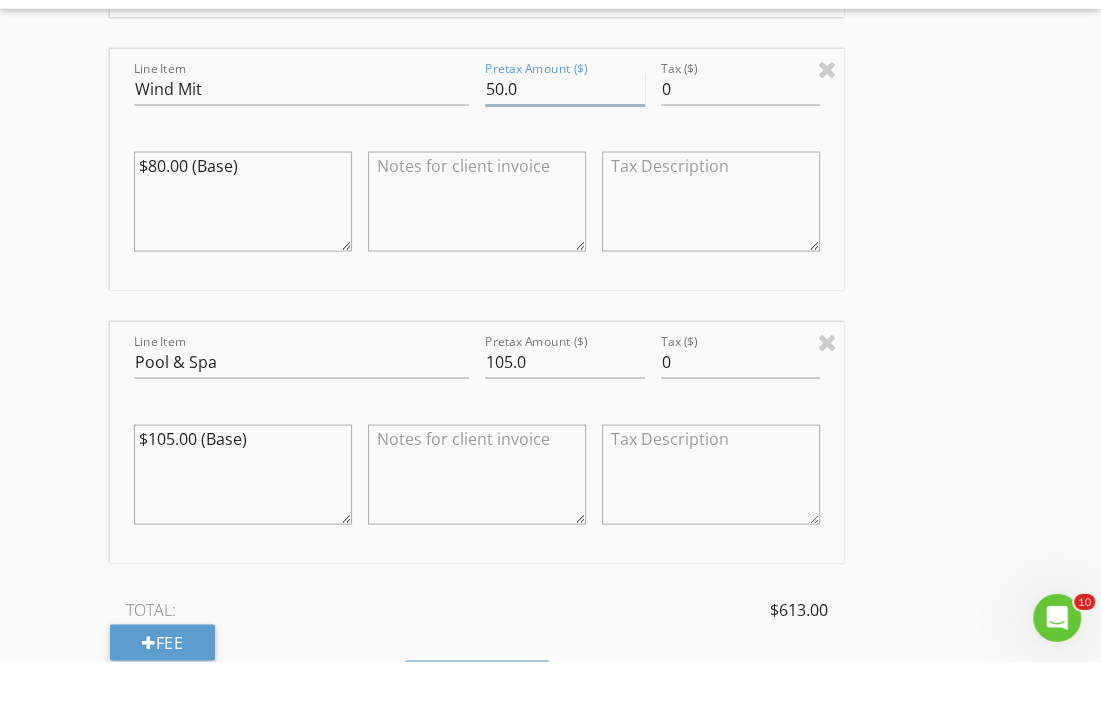 scroll, scrollTop: 2642, scrollLeft: 0, axis: vertical 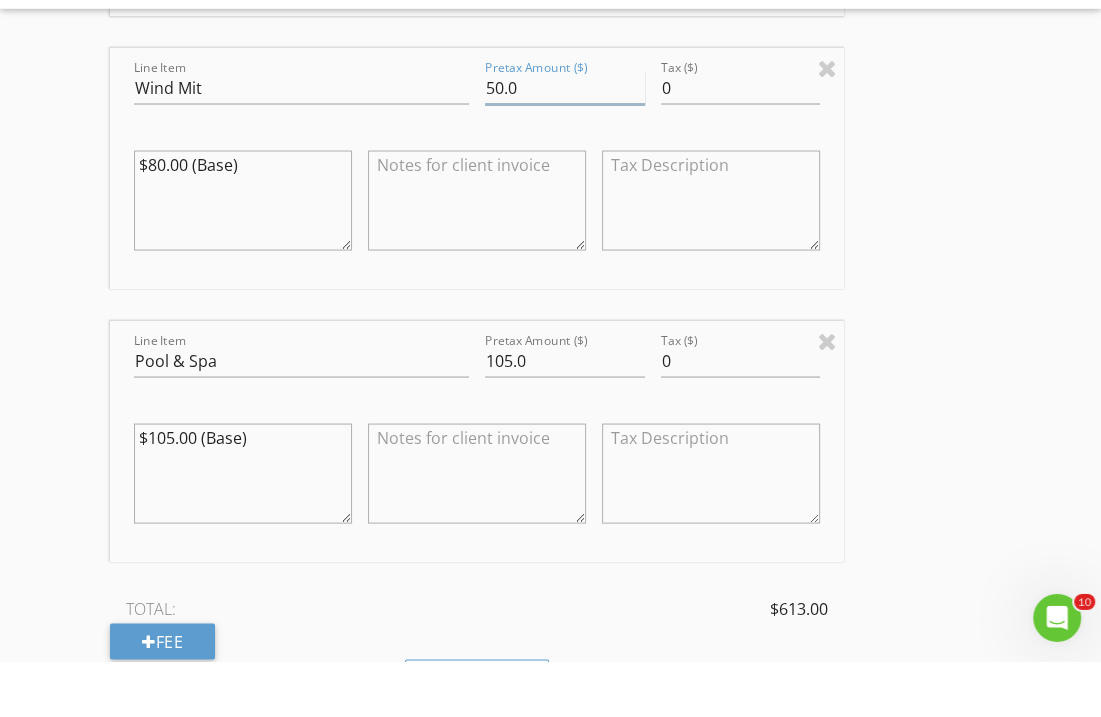type on "50.0" 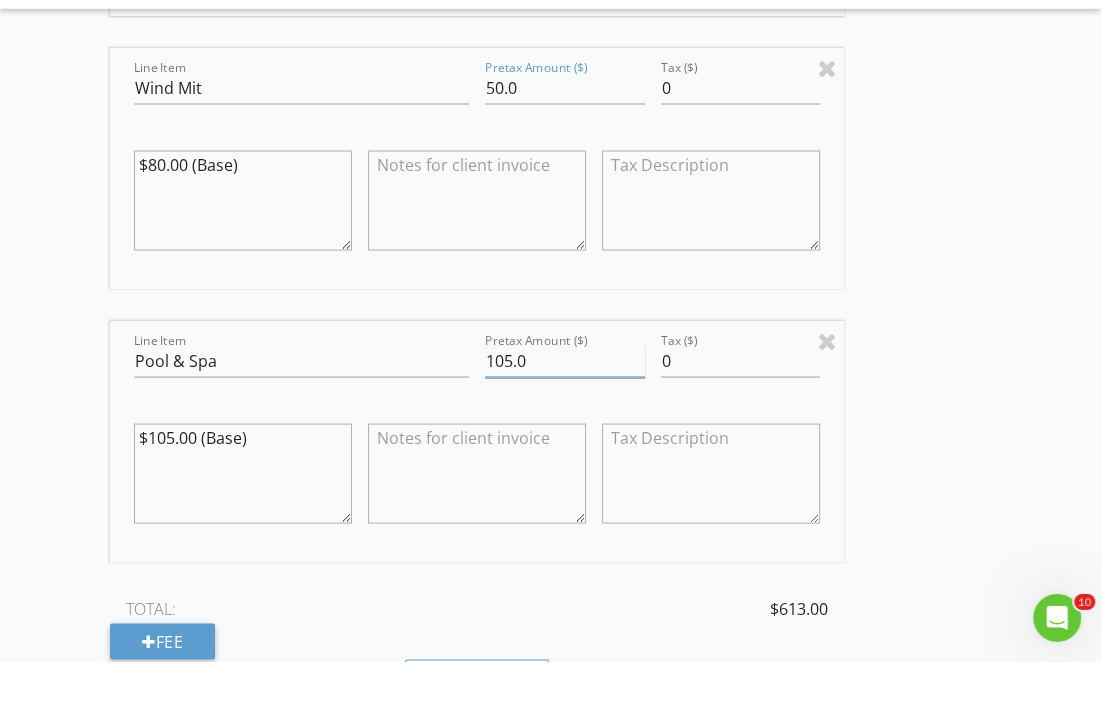 click on "105.0" at bounding box center (564, 416) 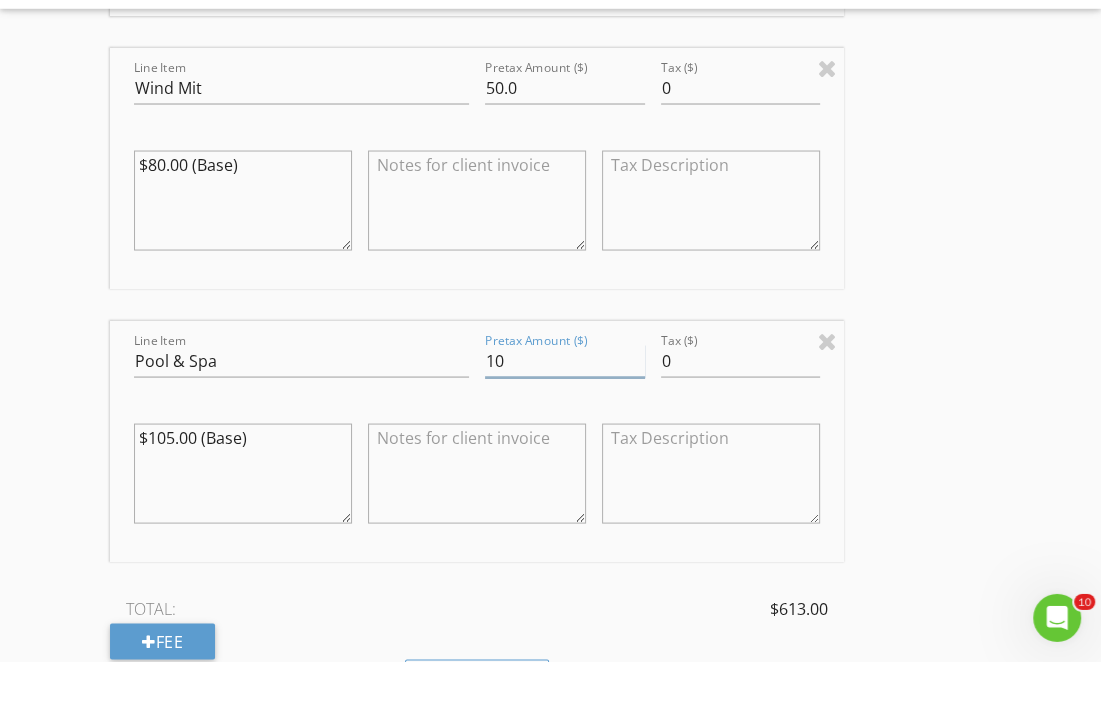 type on "1" 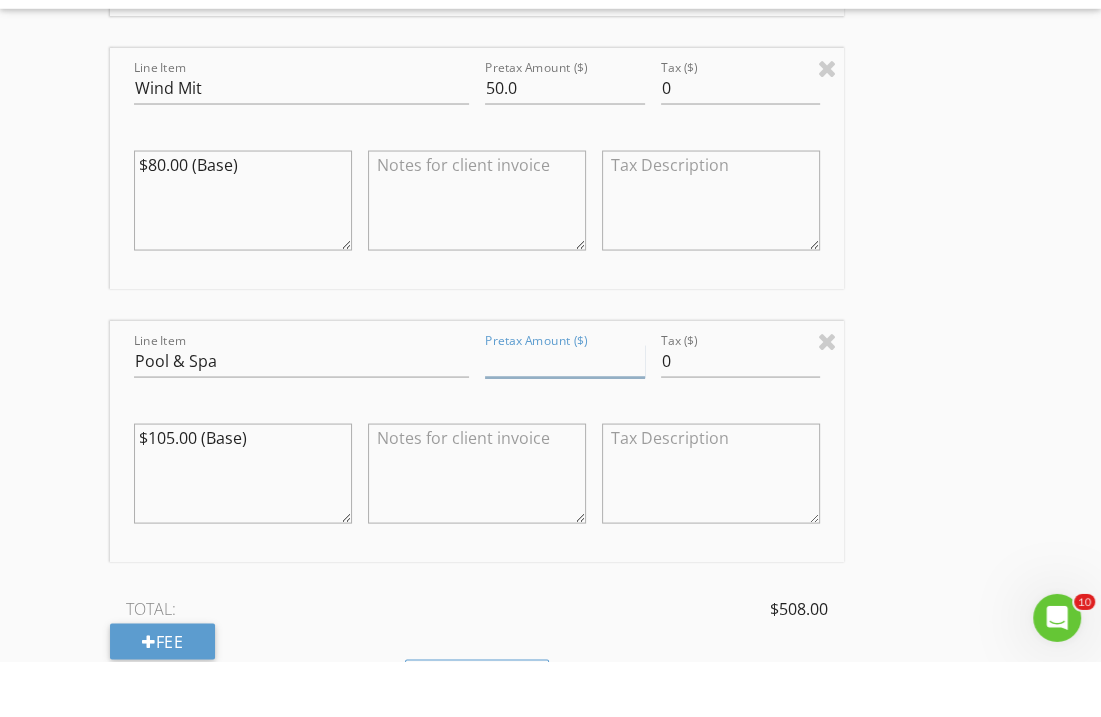 type 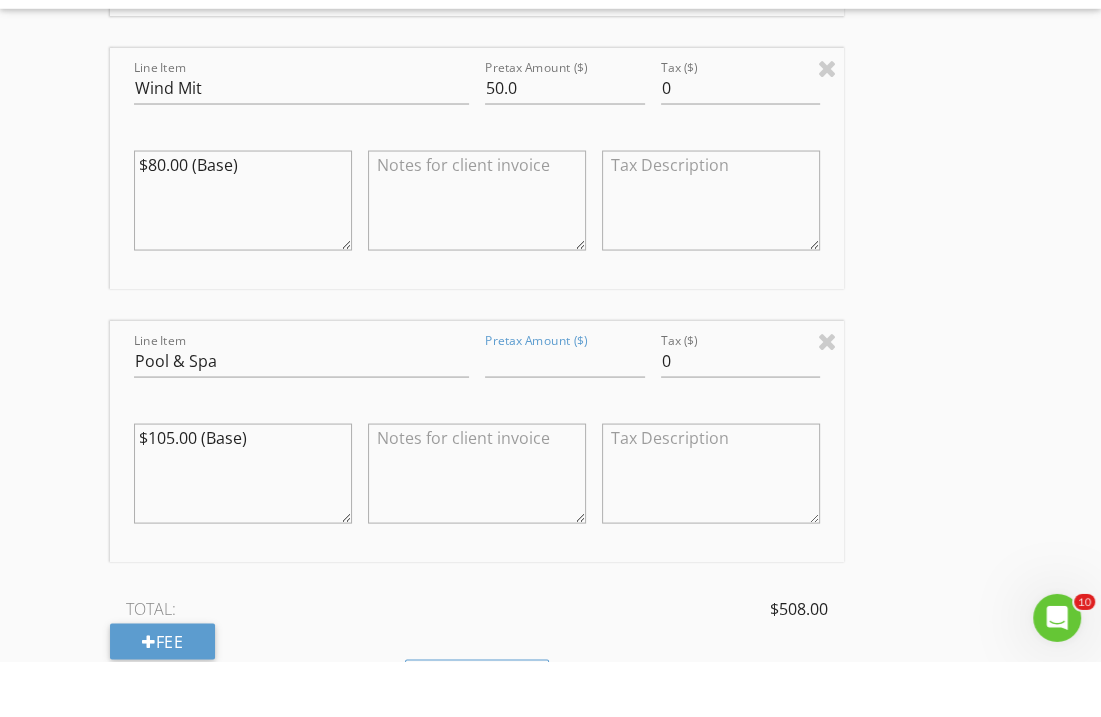 click at bounding box center [477, 529] 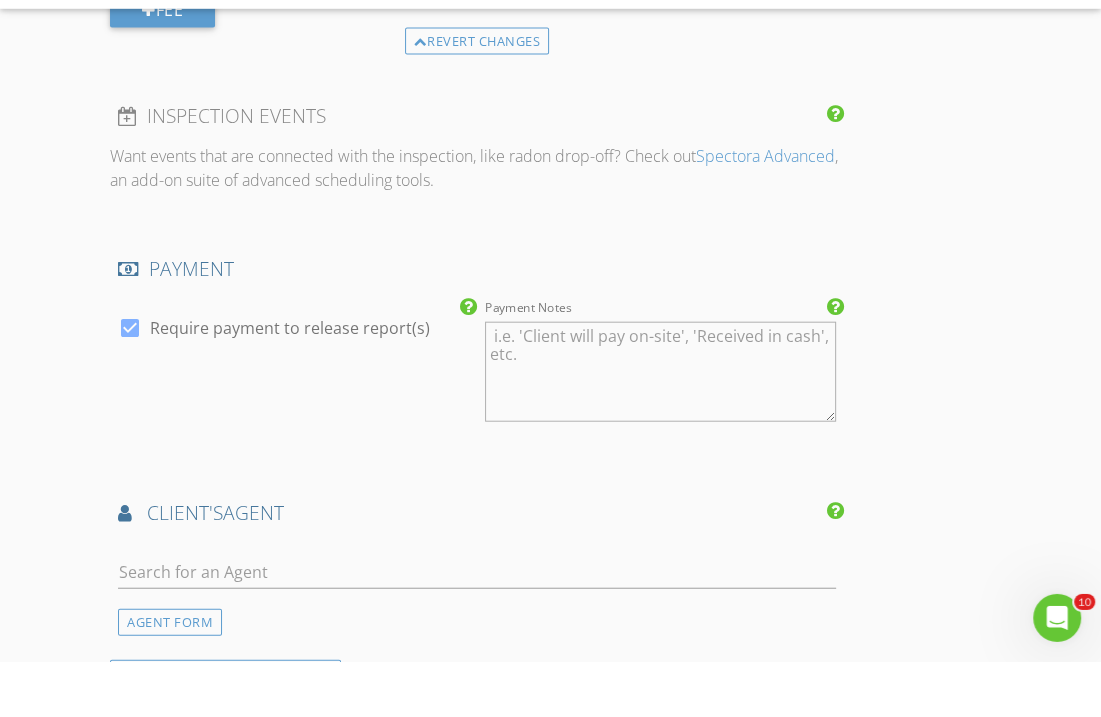 scroll, scrollTop: 3280, scrollLeft: 0, axis: vertical 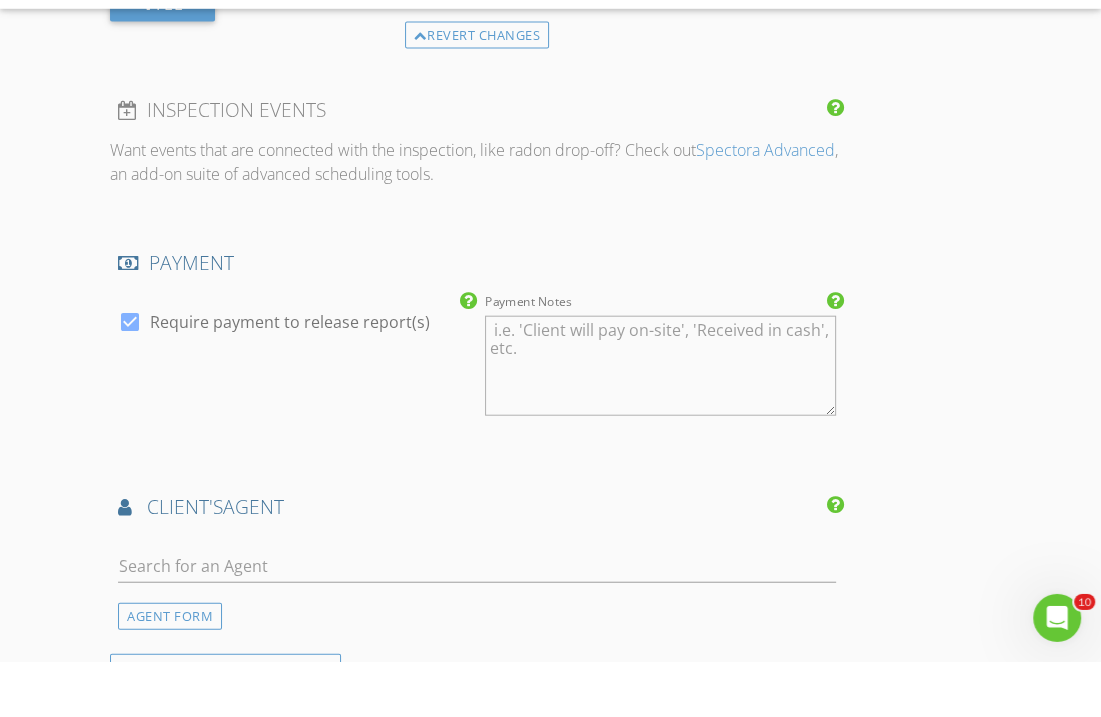 type on "No charge" 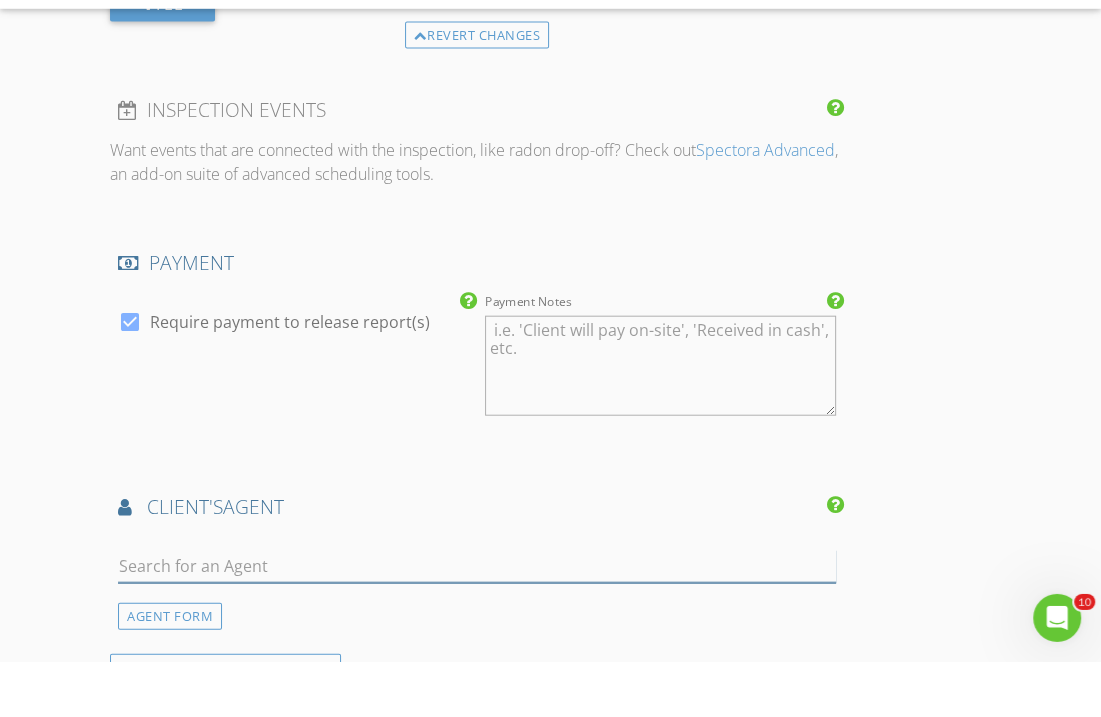 click at bounding box center (477, 621) 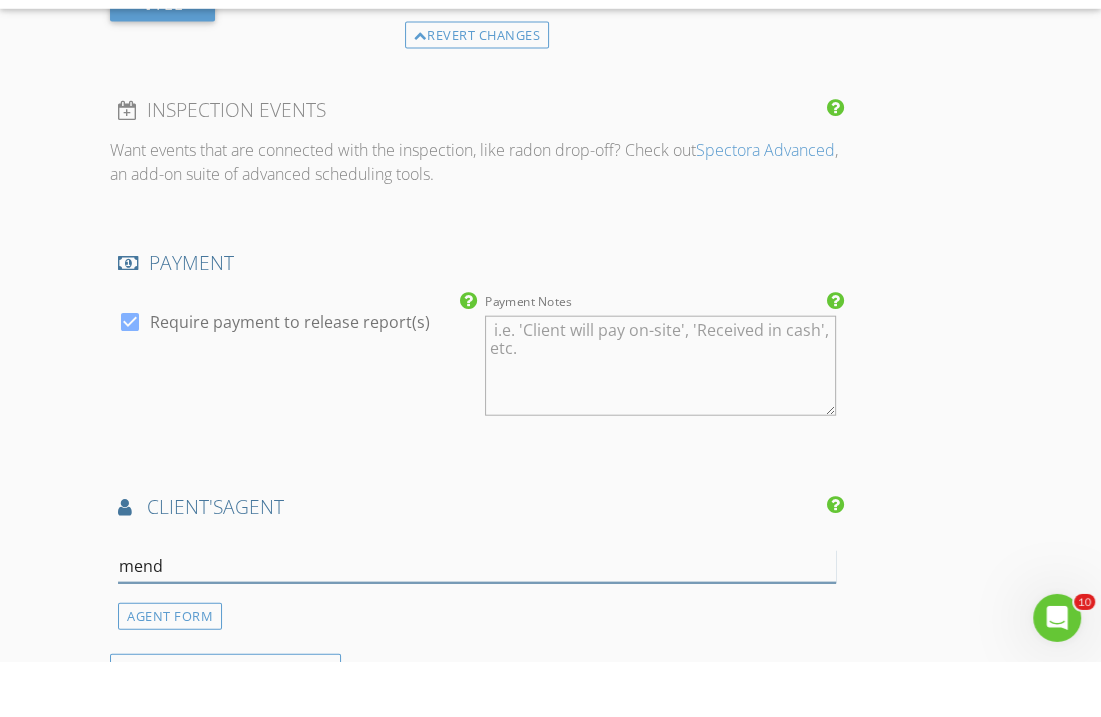type on "mendy" 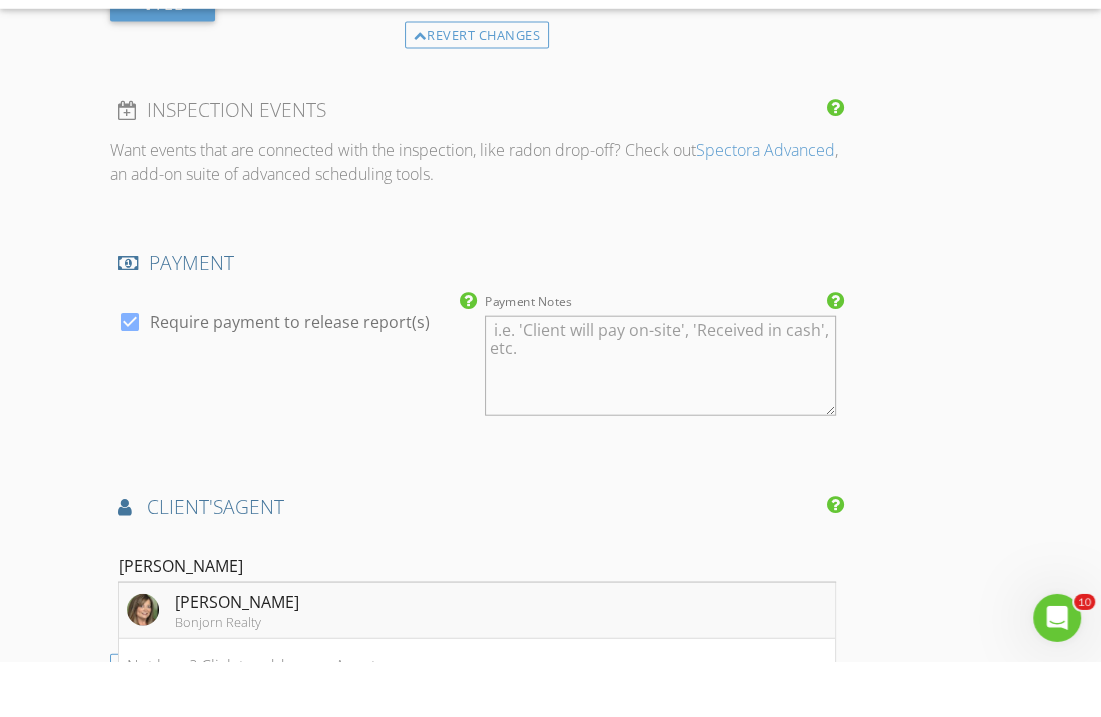 click on "Mendy Bacon
Bonjorn Realty" at bounding box center [477, 666] 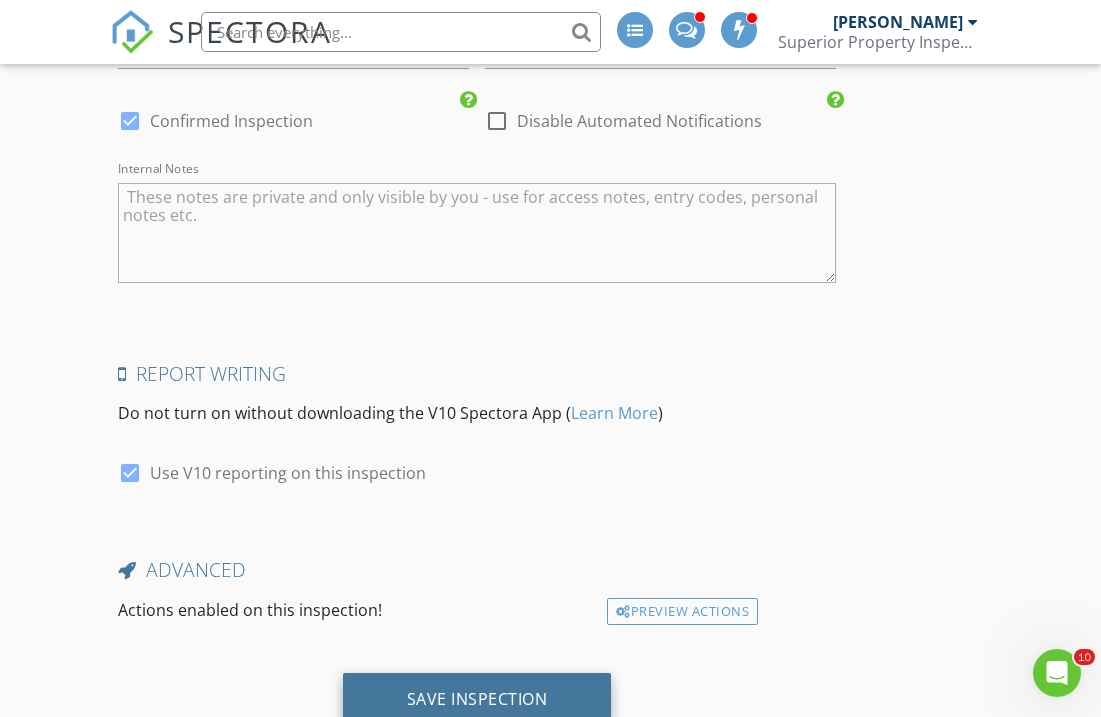 click on "Save Inspection" at bounding box center (477, 699) 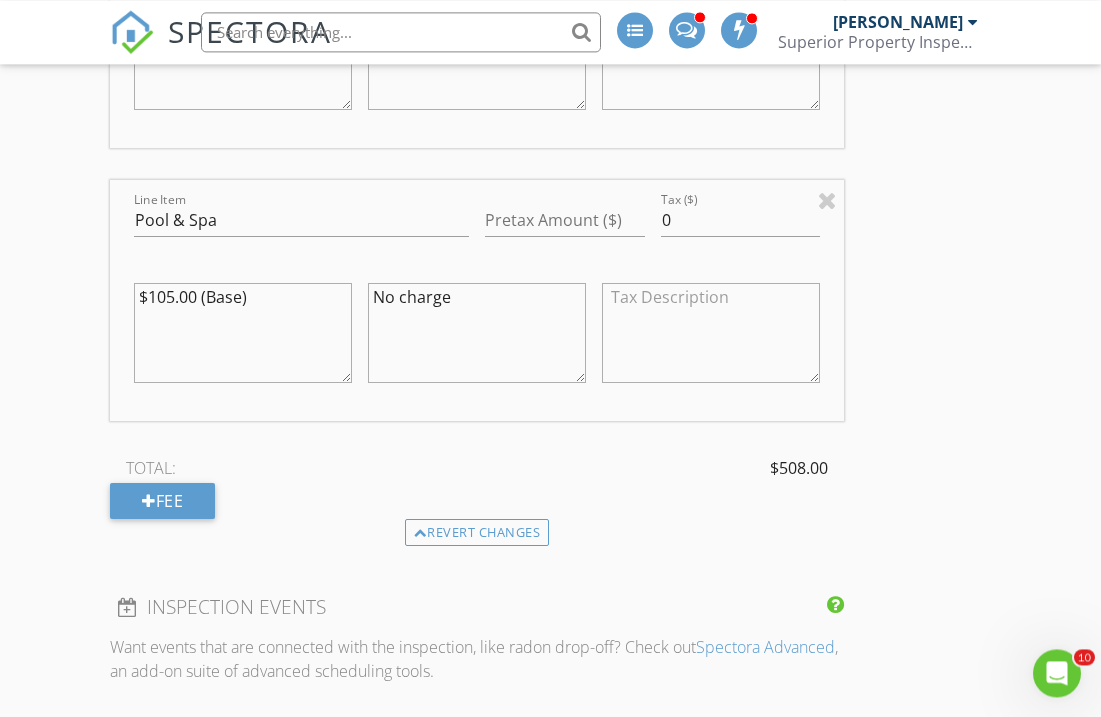 scroll, scrollTop: 2789, scrollLeft: 0, axis: vertical 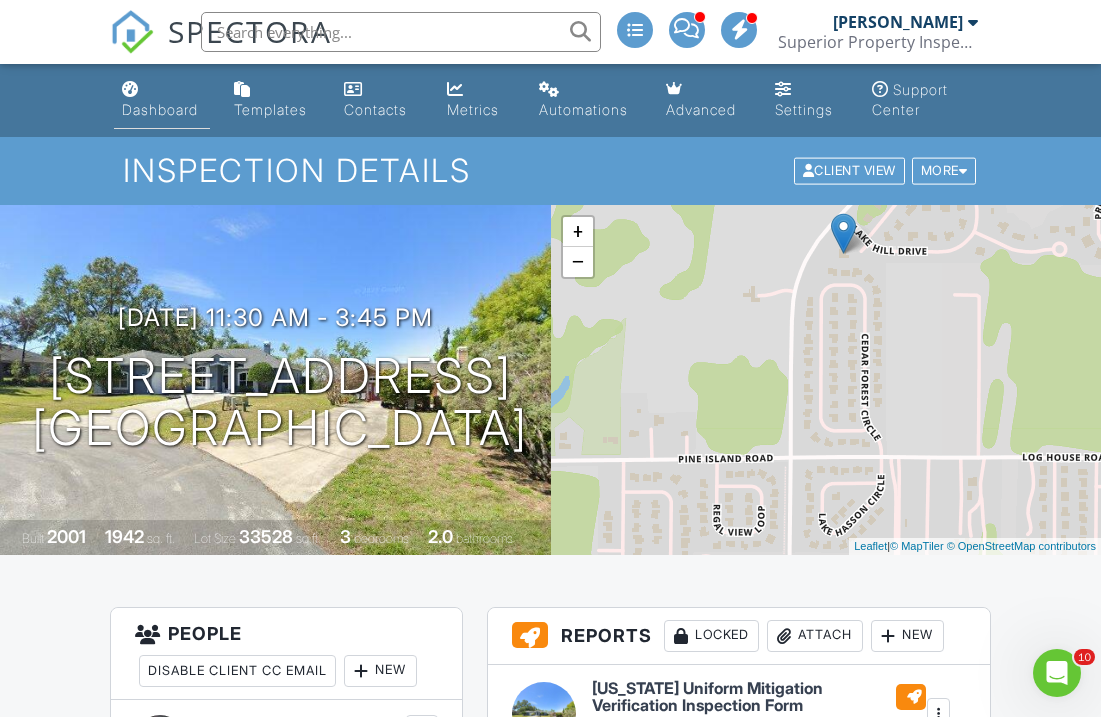 click on "Dashboard" at bounding box center [160, 109] 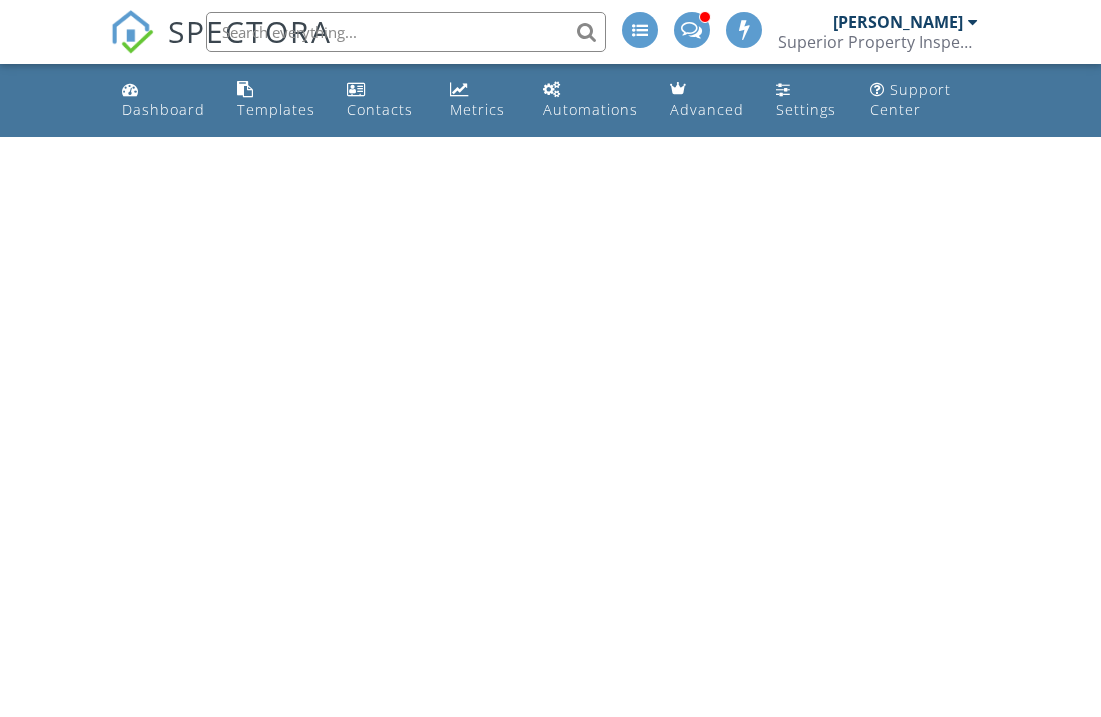 scroll, scrollTop: 0, scrollLeft: 0, axis: both 